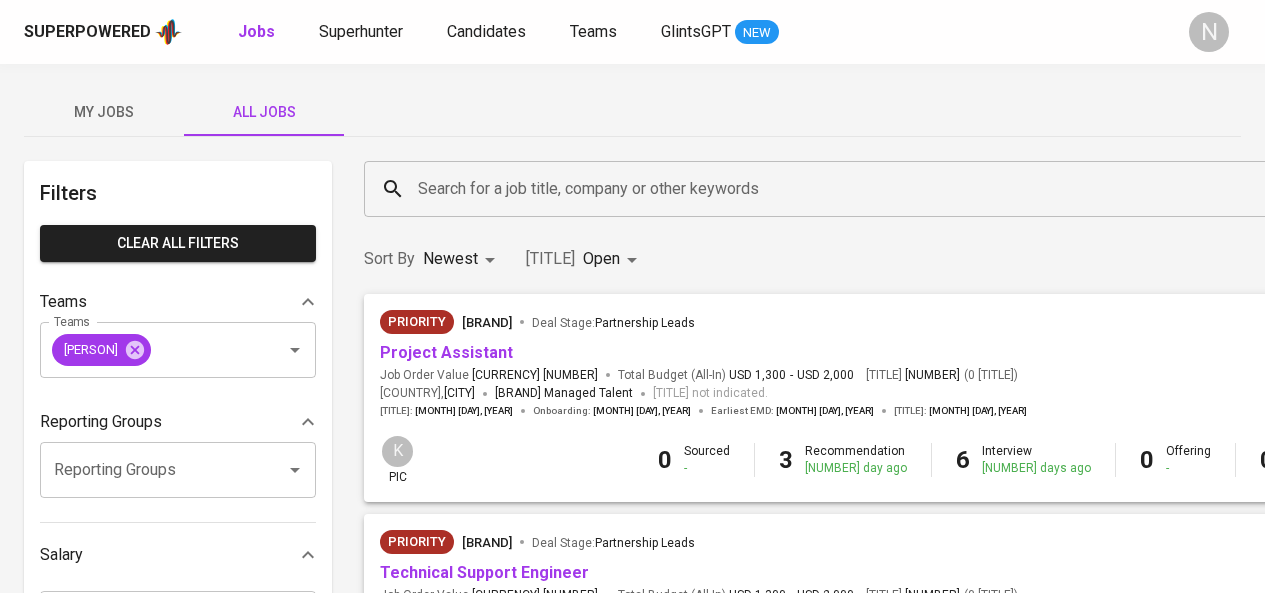 scroll, scrollTop: 0, scrollLeft: 0, axis: both 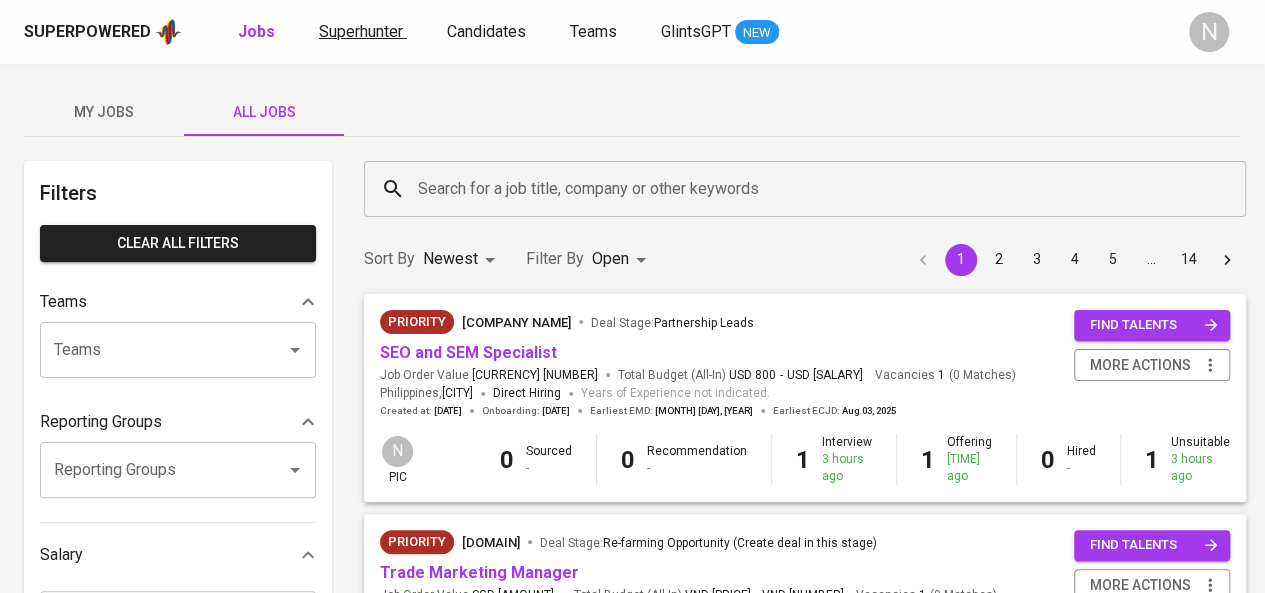 click on "Superhunter" at bounding box center [361, 31] 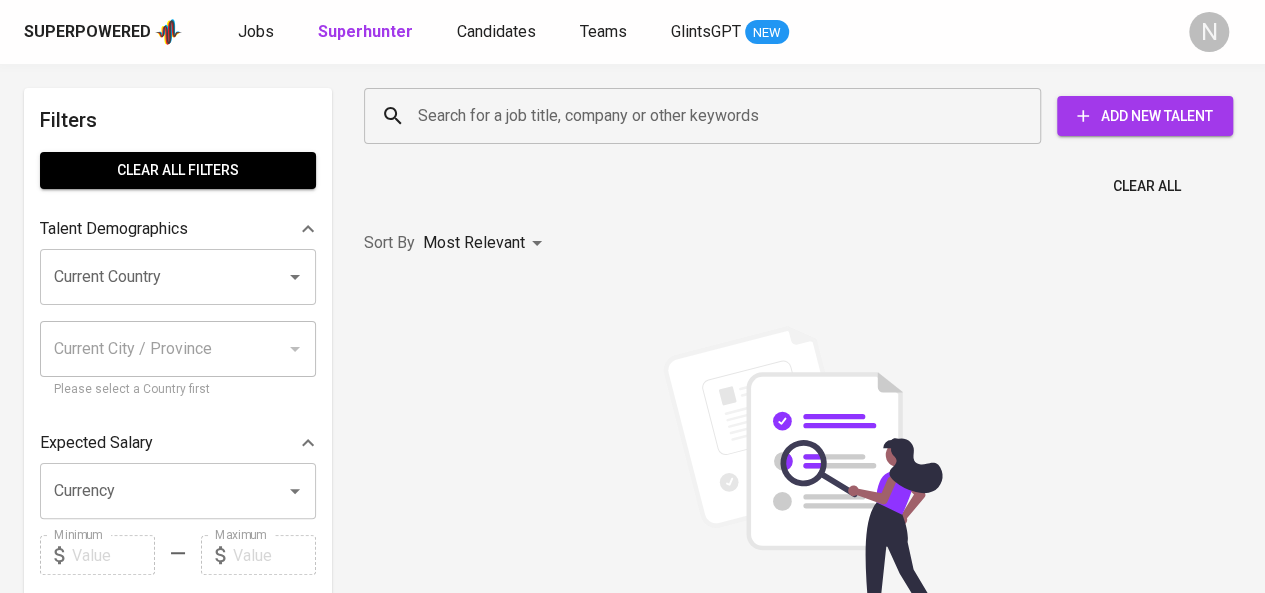click on "Superhunter" at bounding box center (365, 31) 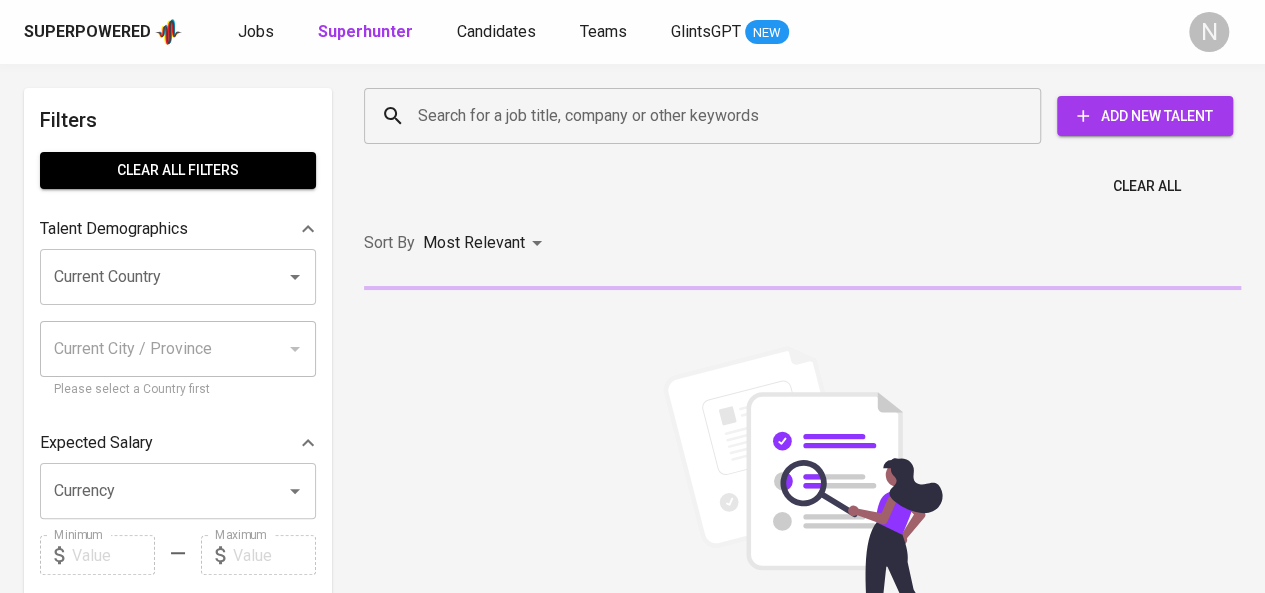 click on "Current Country" at bounding box center [150, 277] 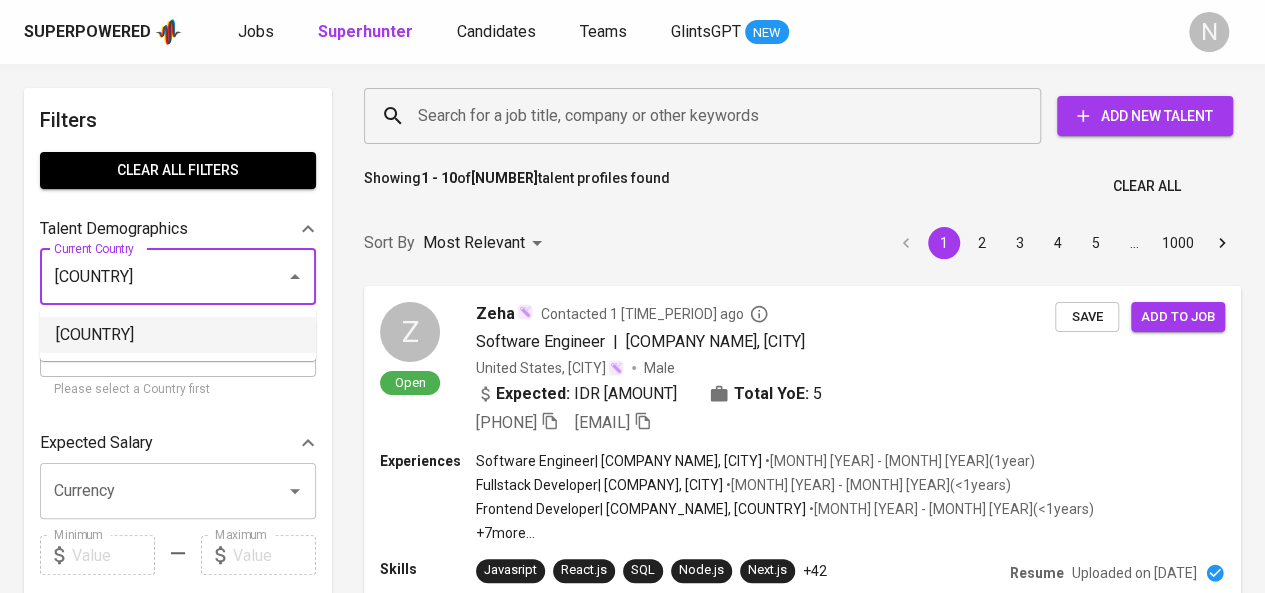 click on "Vietnam" at bounding box center (178, 335) 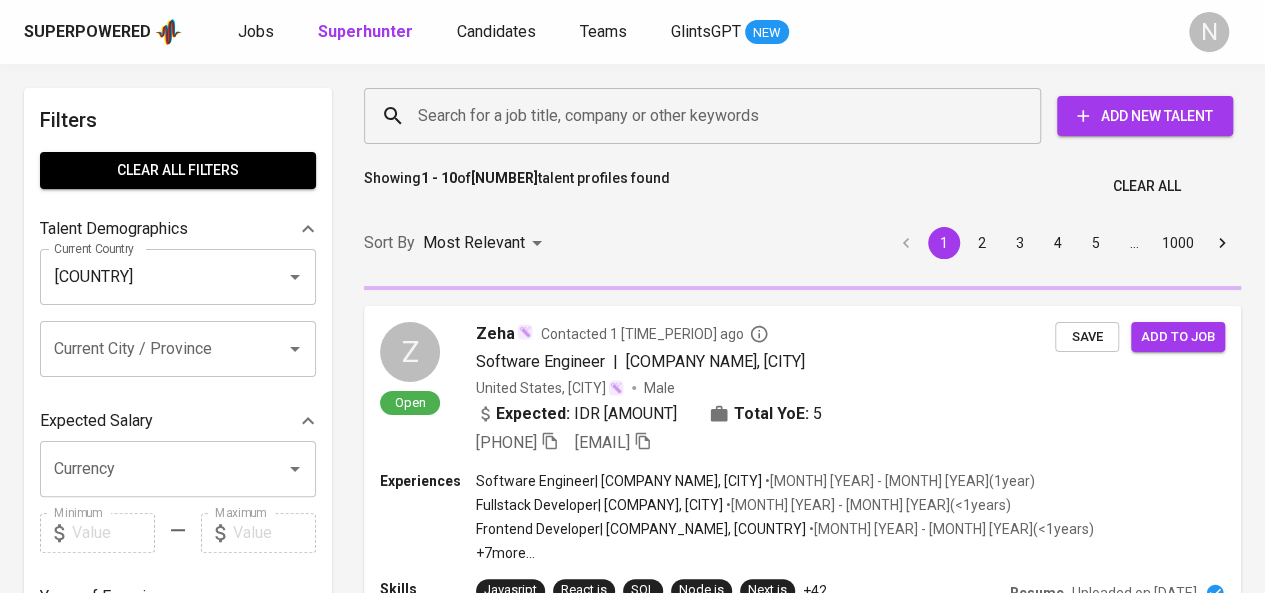 click on "Search for a job title, company or other keywords" at bounding box center [707, 116] 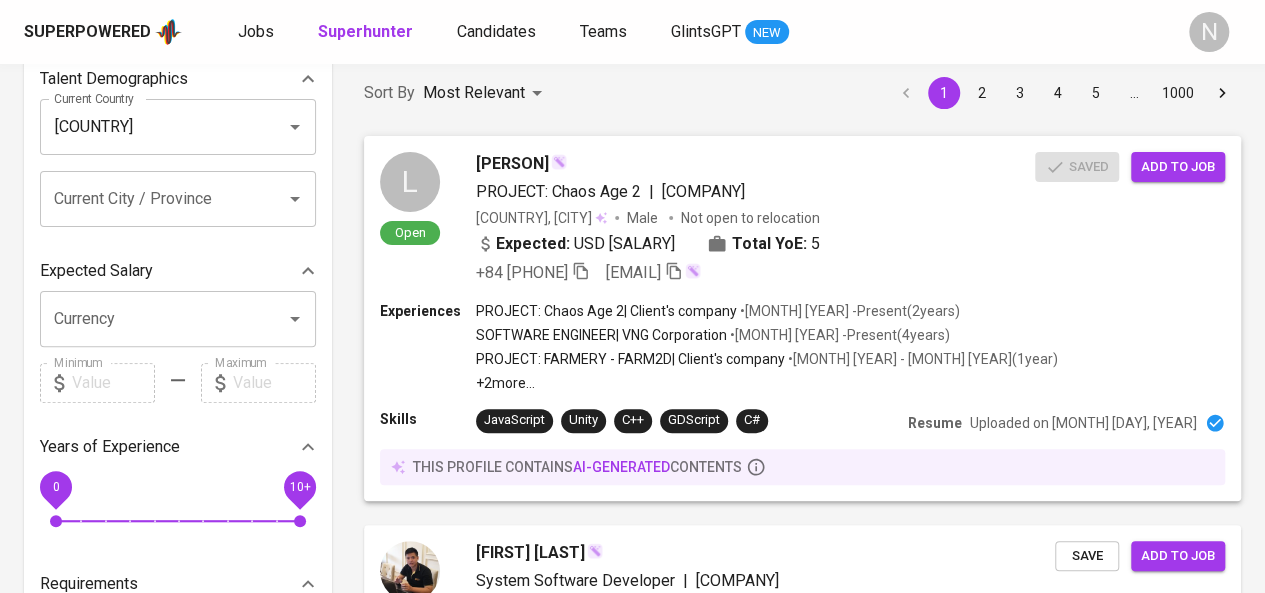 scroll, scrollTop: 0, scrollLeft: 0, axis: both 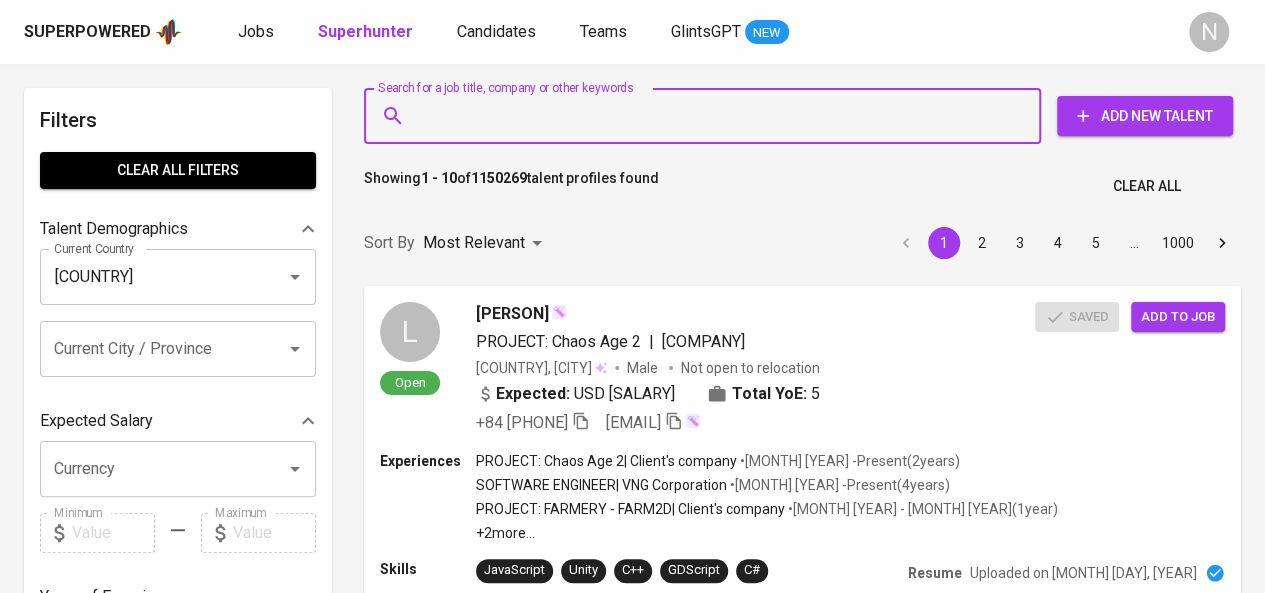 click on "Search for a job title, company or other keywords" at bounding box center (707, 116) 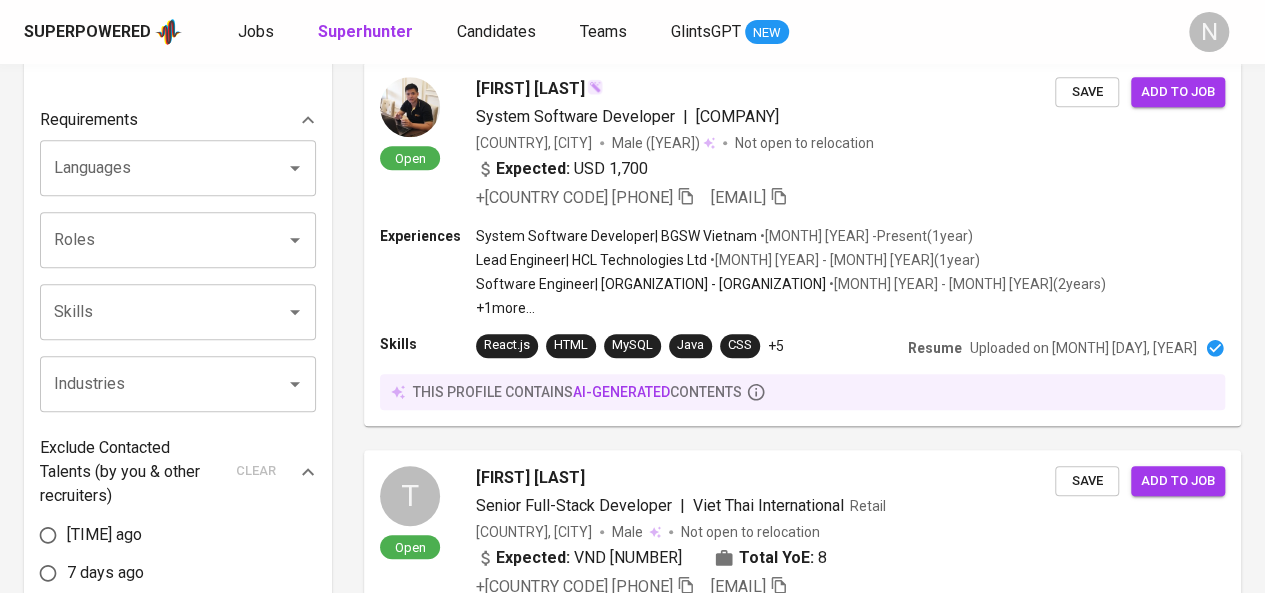 scroll, scrollTop: 616, scrollLeft: 0, axis: vertical 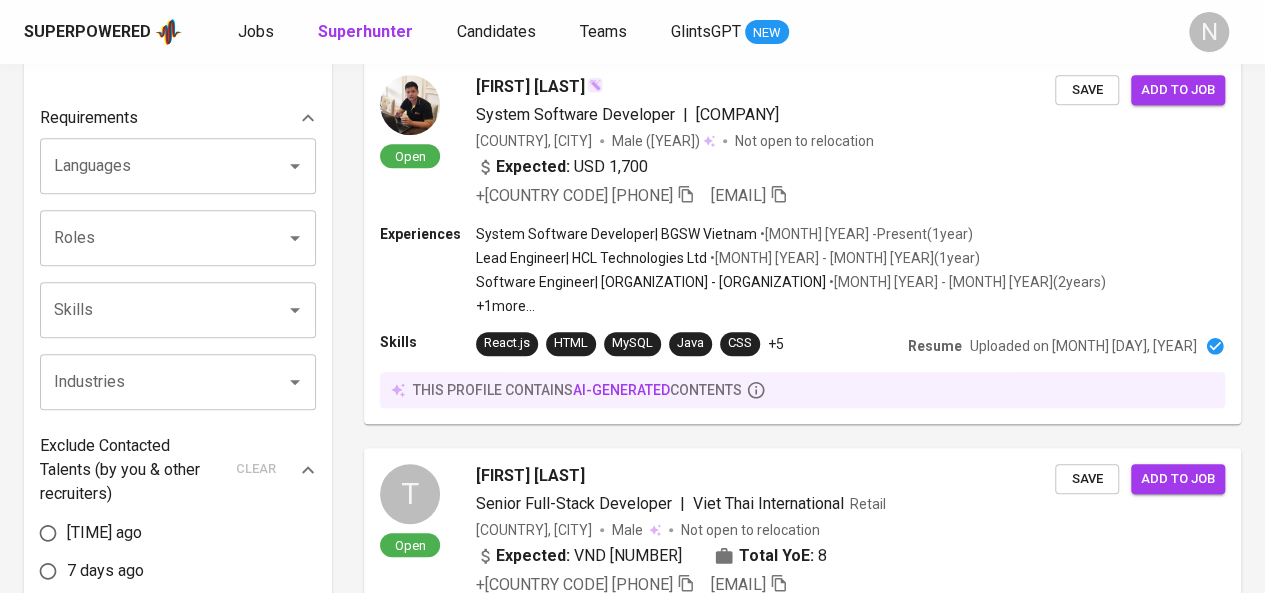 click on "Industries" at bounding box center [150, 382] 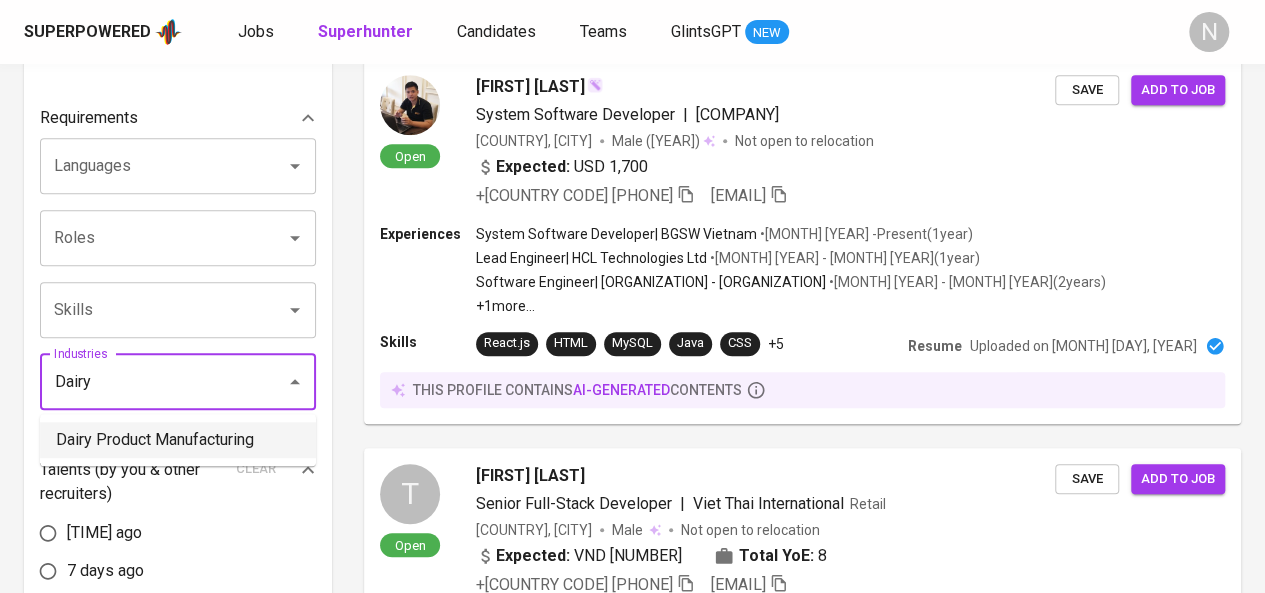 click on "Dairy Product Manufacturing" at bounding box center [178, 440] 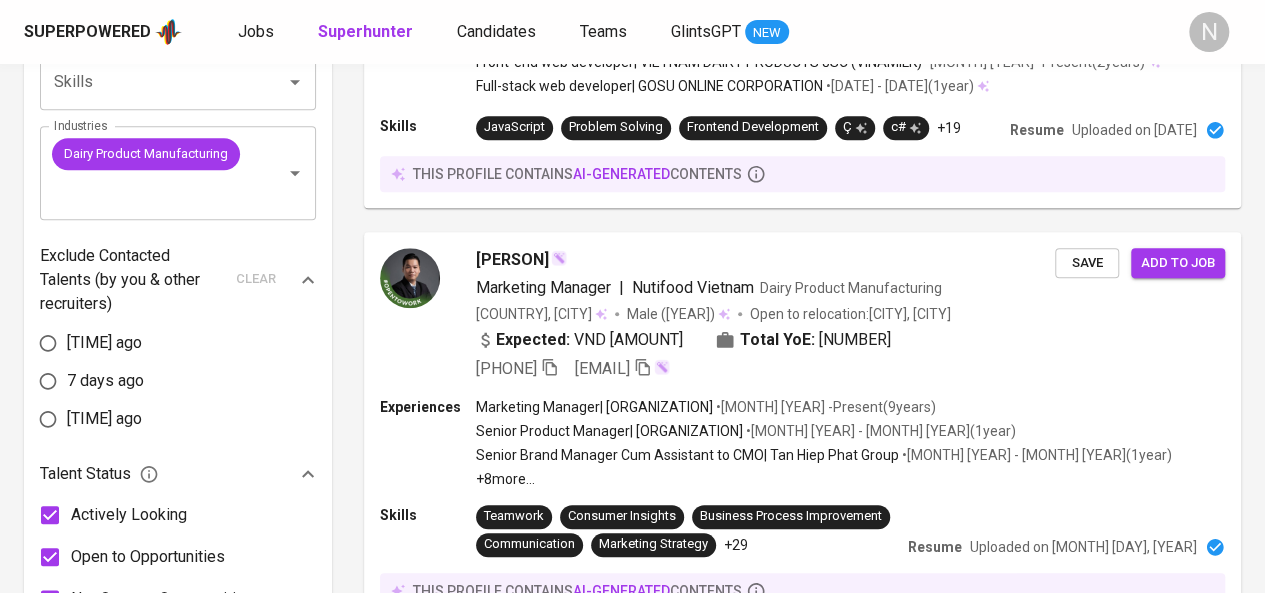 scroll, scrollTop: 850, scrollLeft: 0, axis: vertical 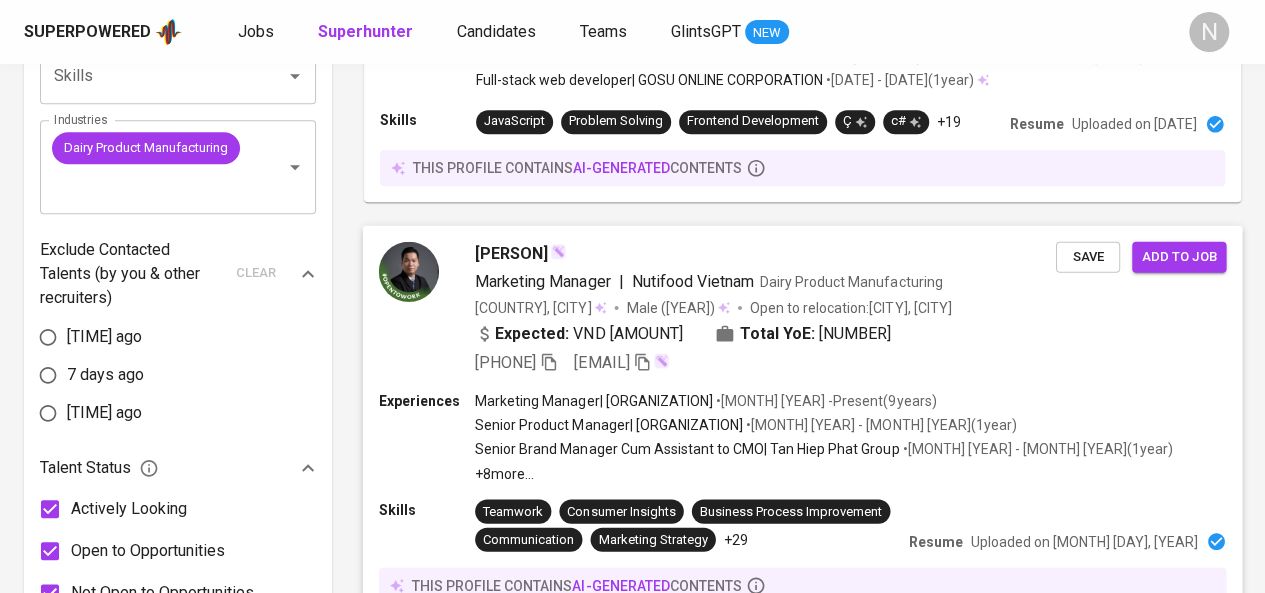 click on "Hoài Nam Tô" at bounding box center [511, 253] 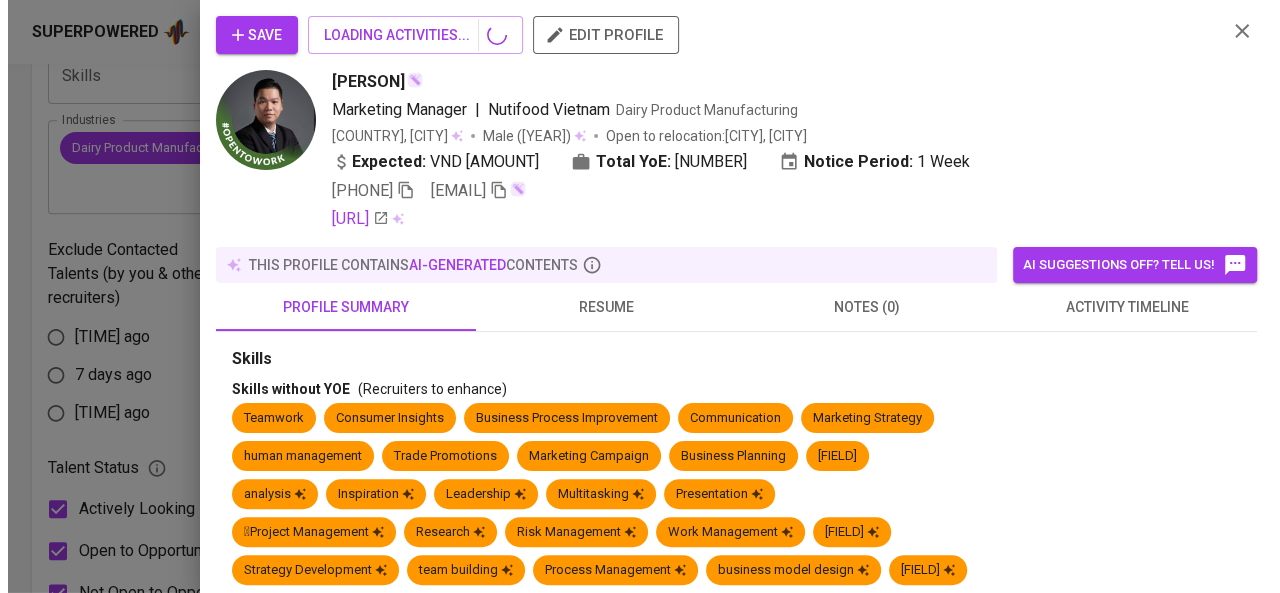 scroll, scrollTop: 983, scrollLeft: 0, axis: vertical 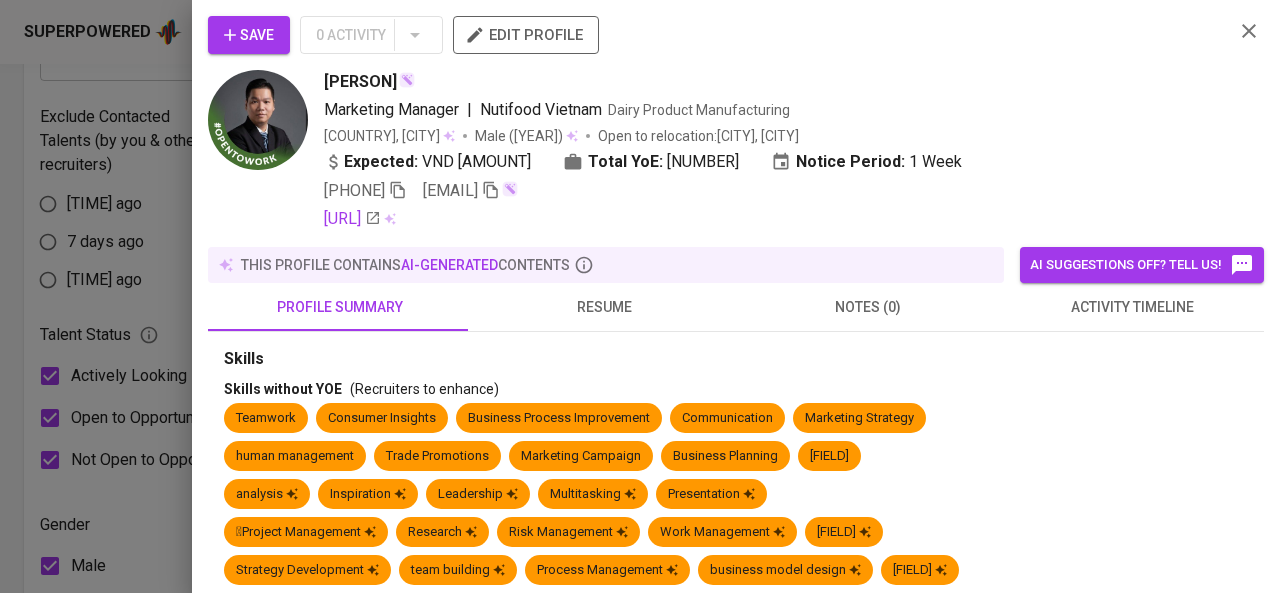 click on "resume" at bounding box center [340, 307] 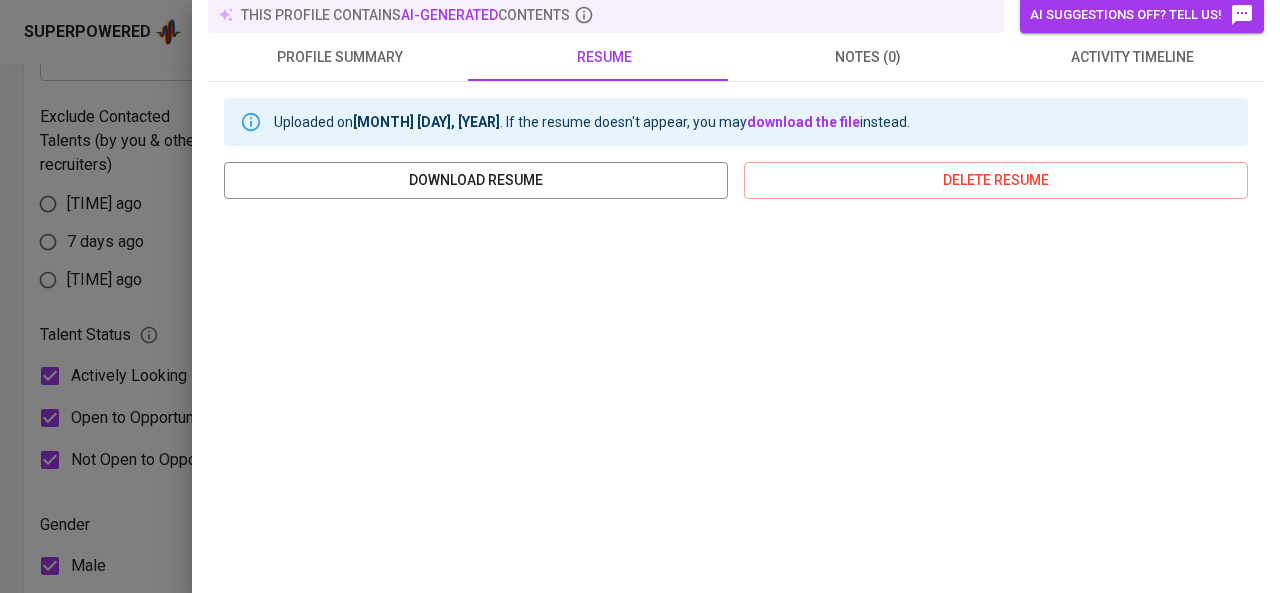 scroll, scrollTop: 0, scrollLeft: 0, axis: both 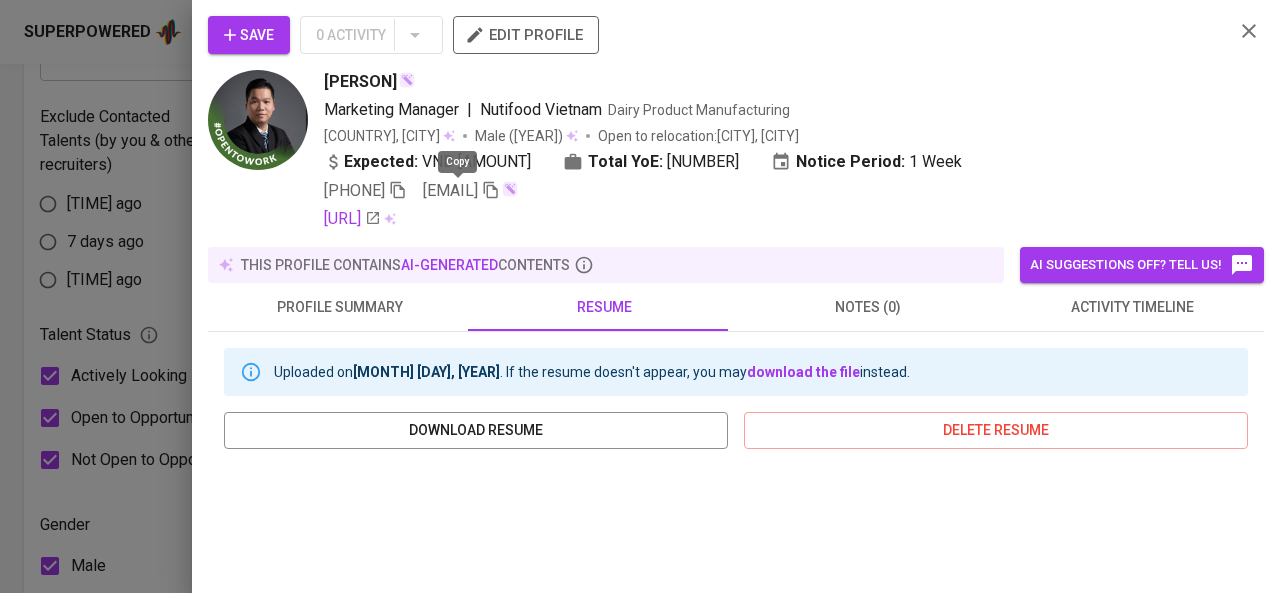 click at bounding box center [398, 190] 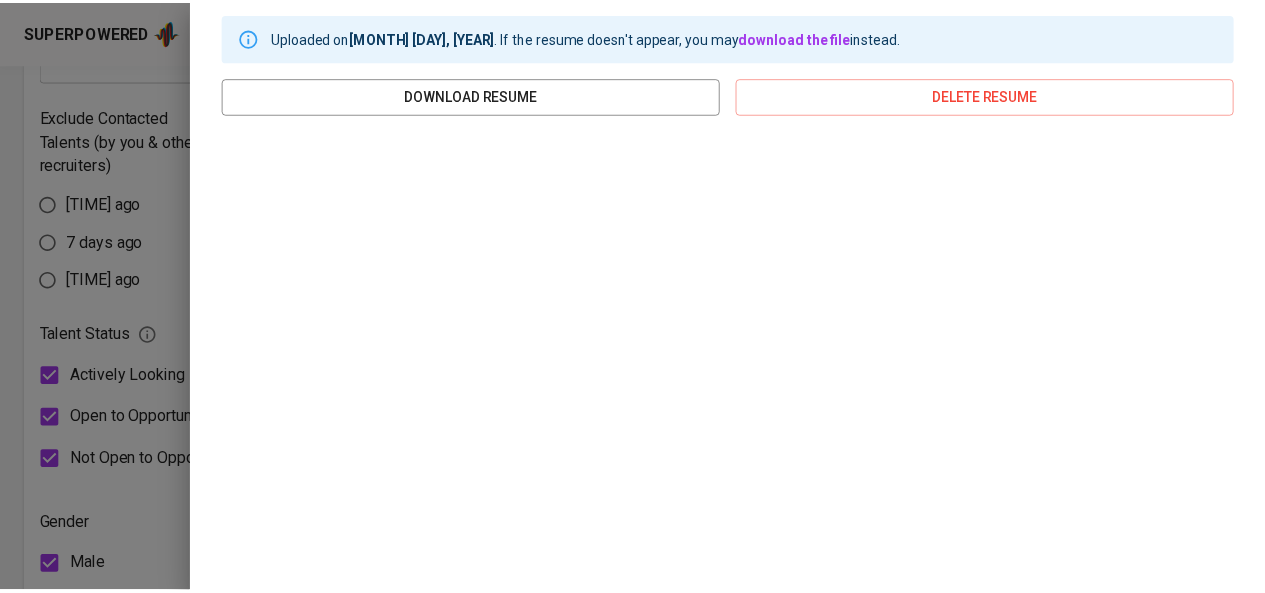 scroll, scrollTop: 501, scrollLeft: 0, axis: vertical 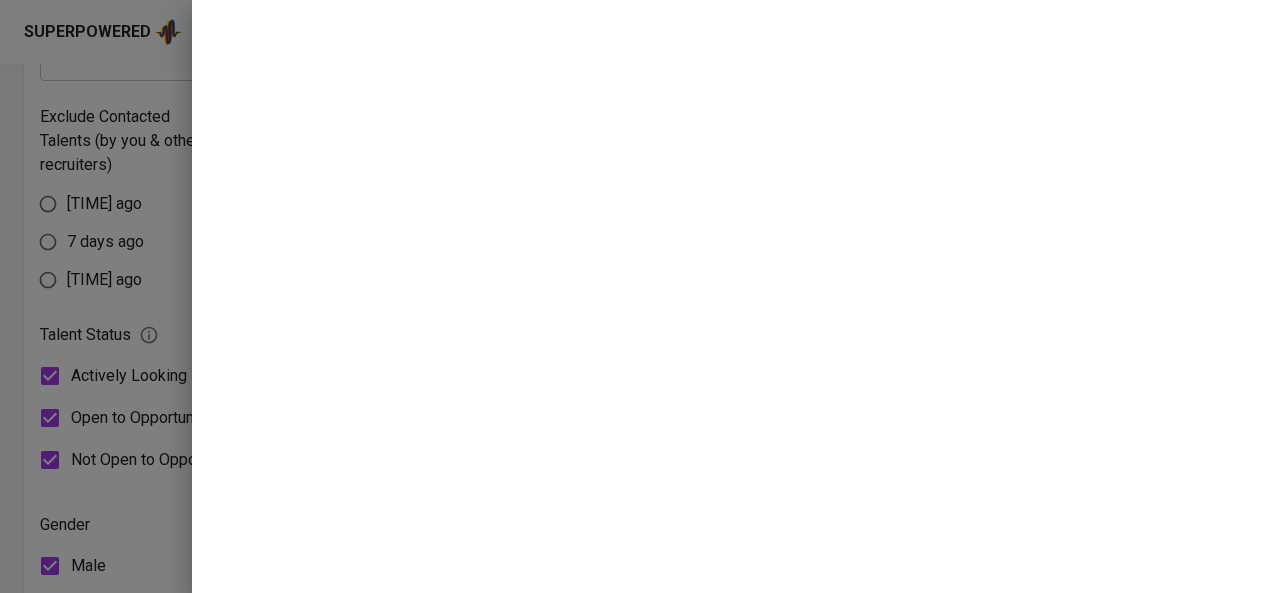 click at bounding box center [640, 296] 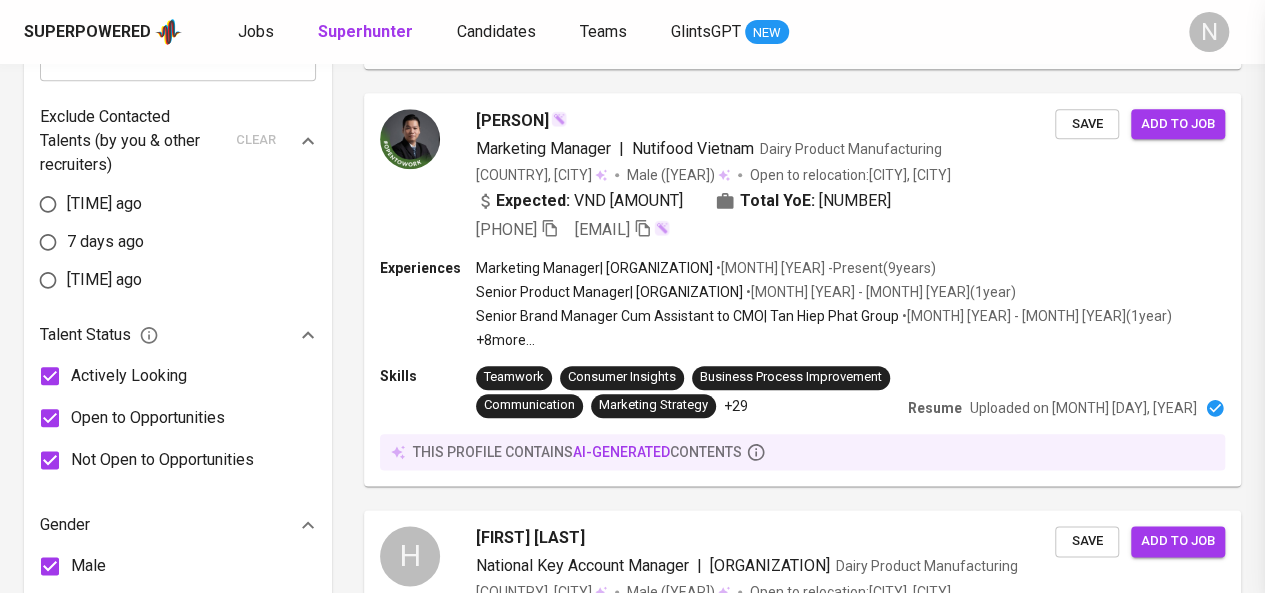 scroll, scrollTop: 0, scrollLeft: 0, axis: both 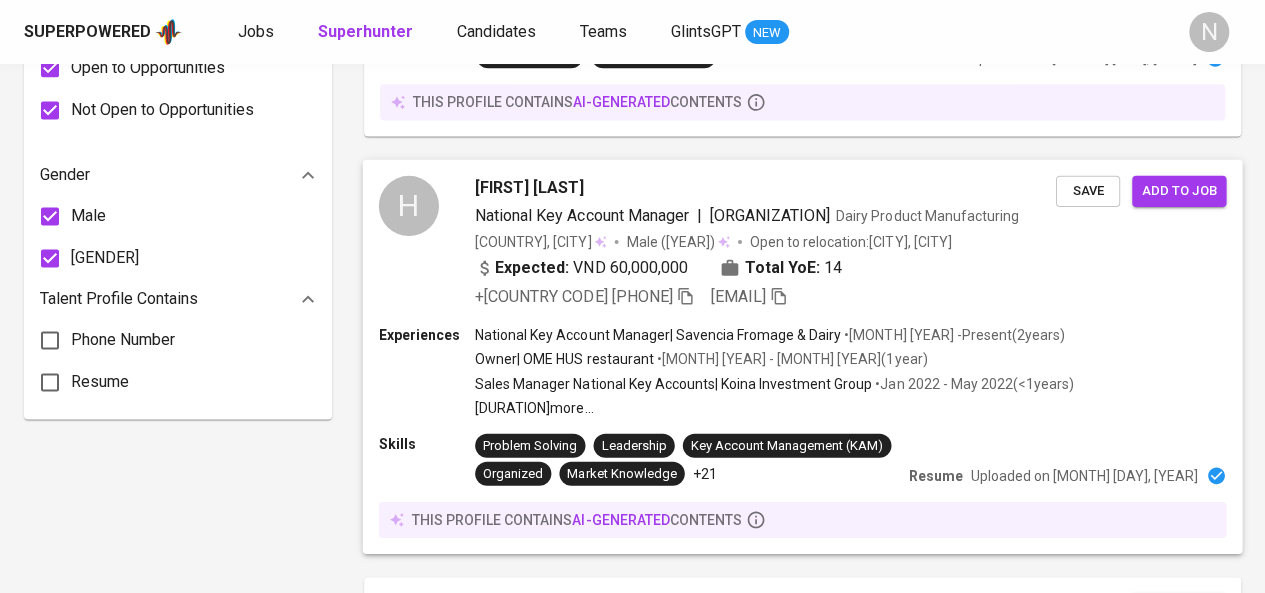 click on "Huỳnh Hải Đăng" at bounding box center [529, 187] 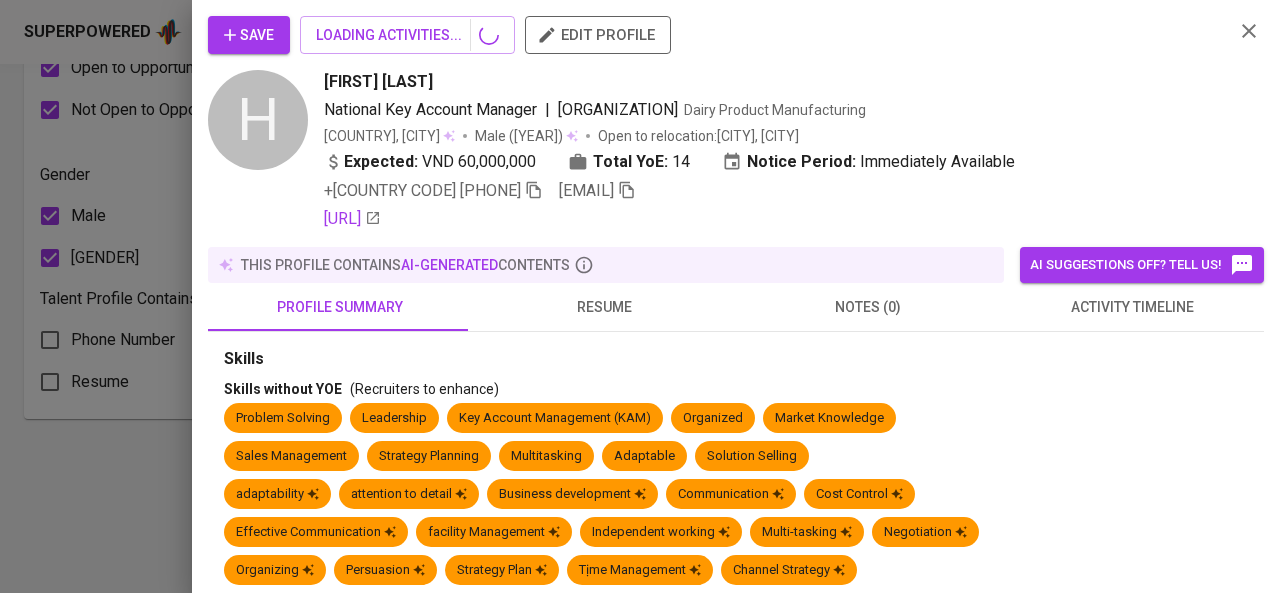 click on "resume" at bounding box center [340, 307] 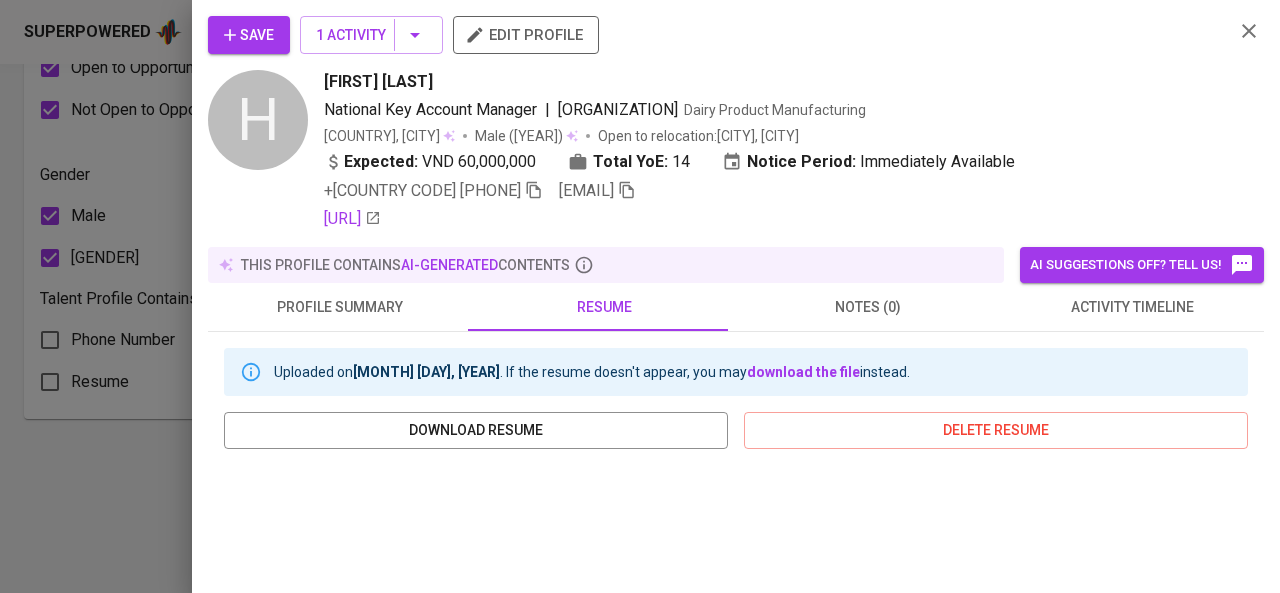 scroll, scrollTop: 1433, scrollLeft: 0, axis: vertical 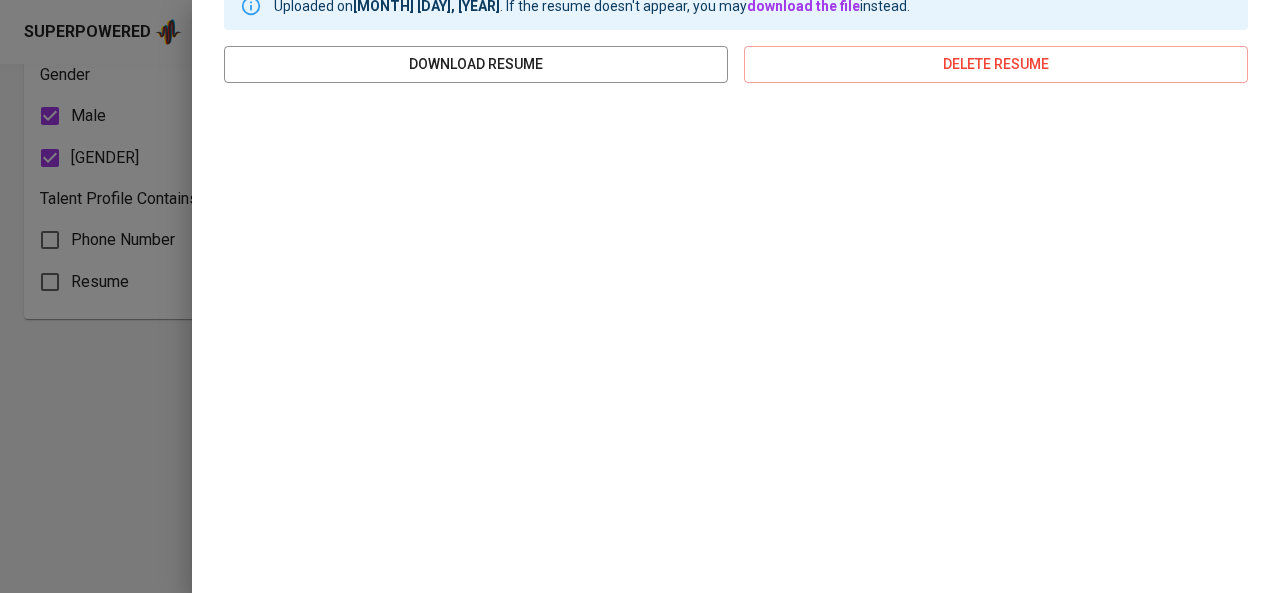 click at bounding box center (640, 296) 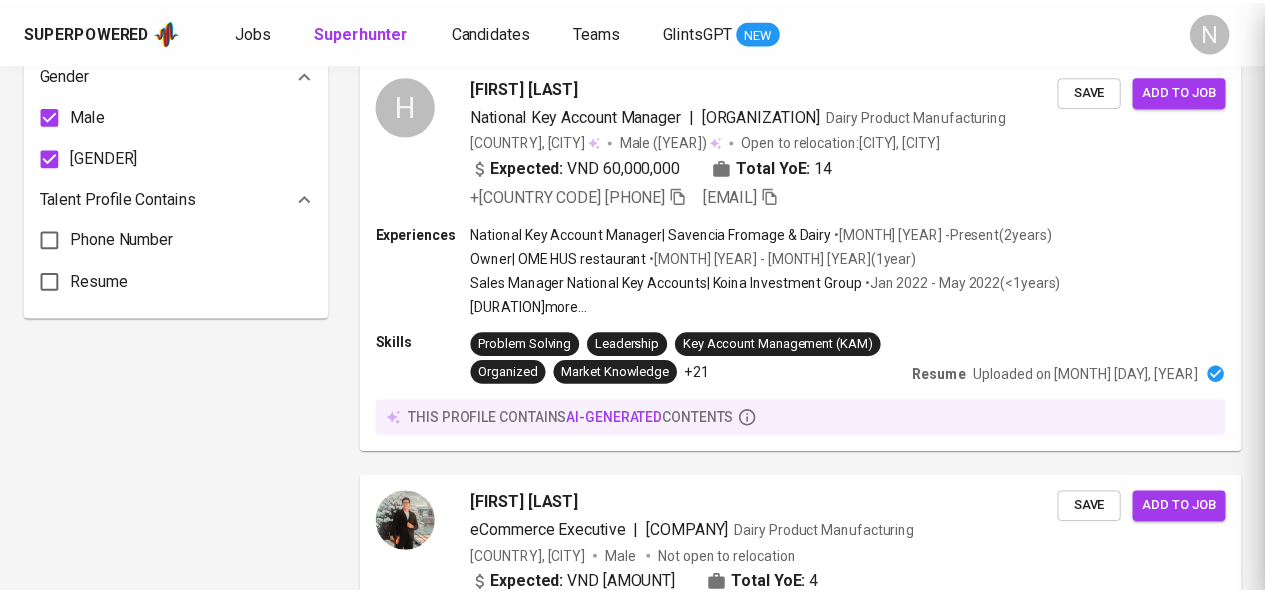 scroll, scrollTop: 0, scrollLeft: 0, axis: both 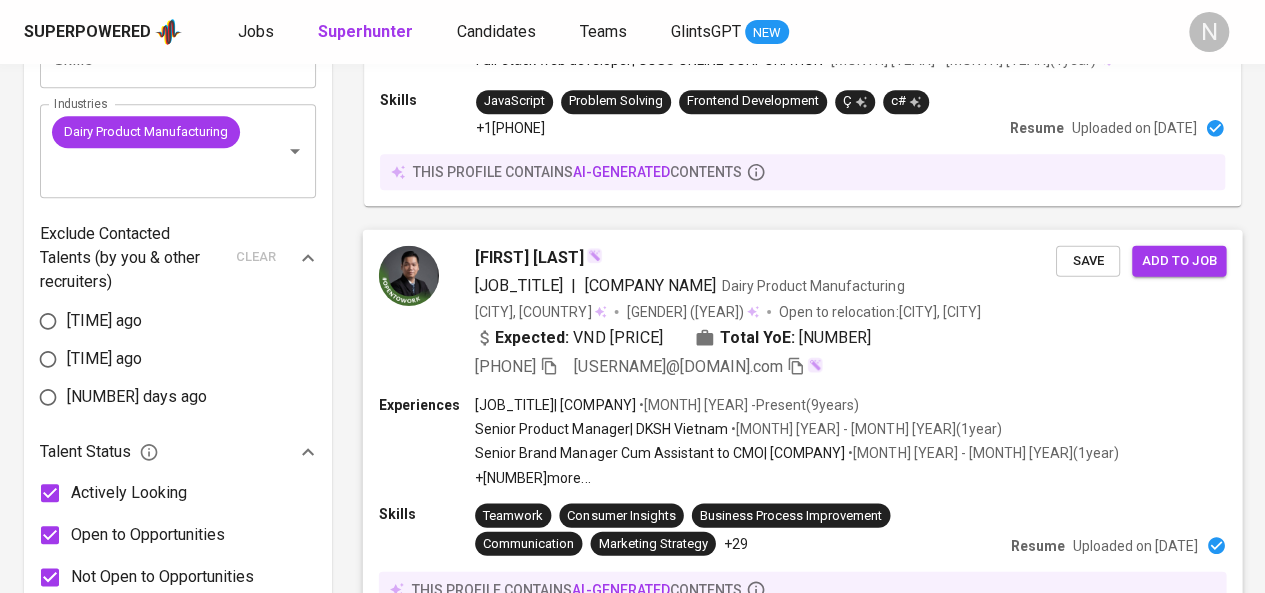 click on "[FIRST] [LAST]" at bounding box center [529, 257] 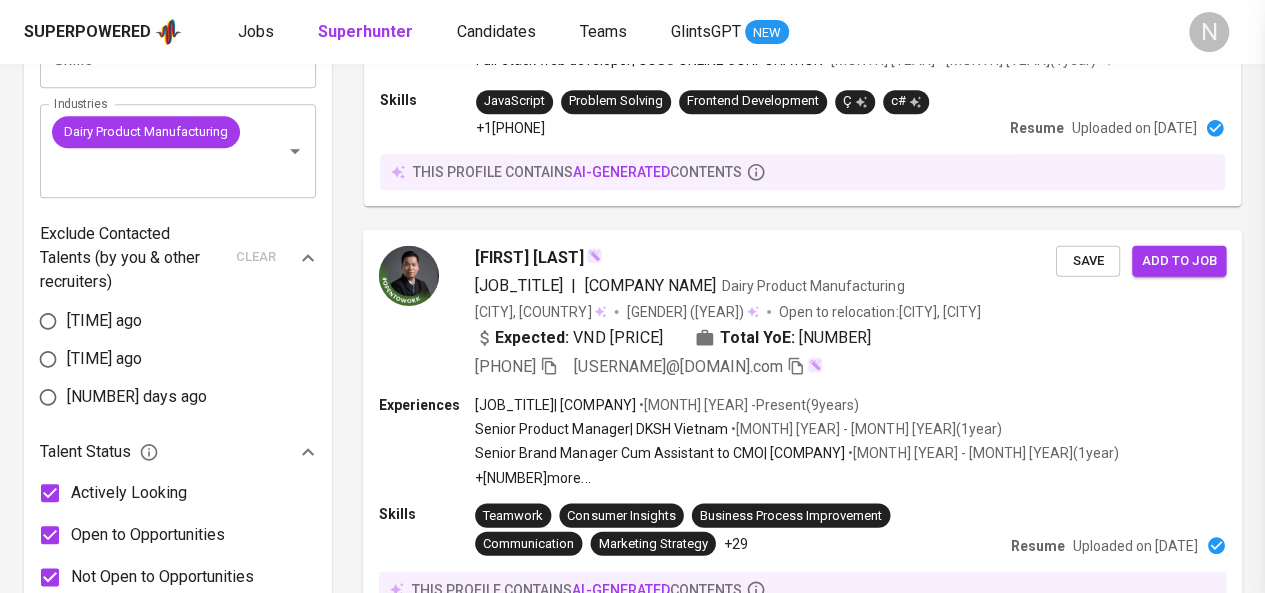 scroll, scrollTop: 1354, scrollLeft: 0, axis: vertical 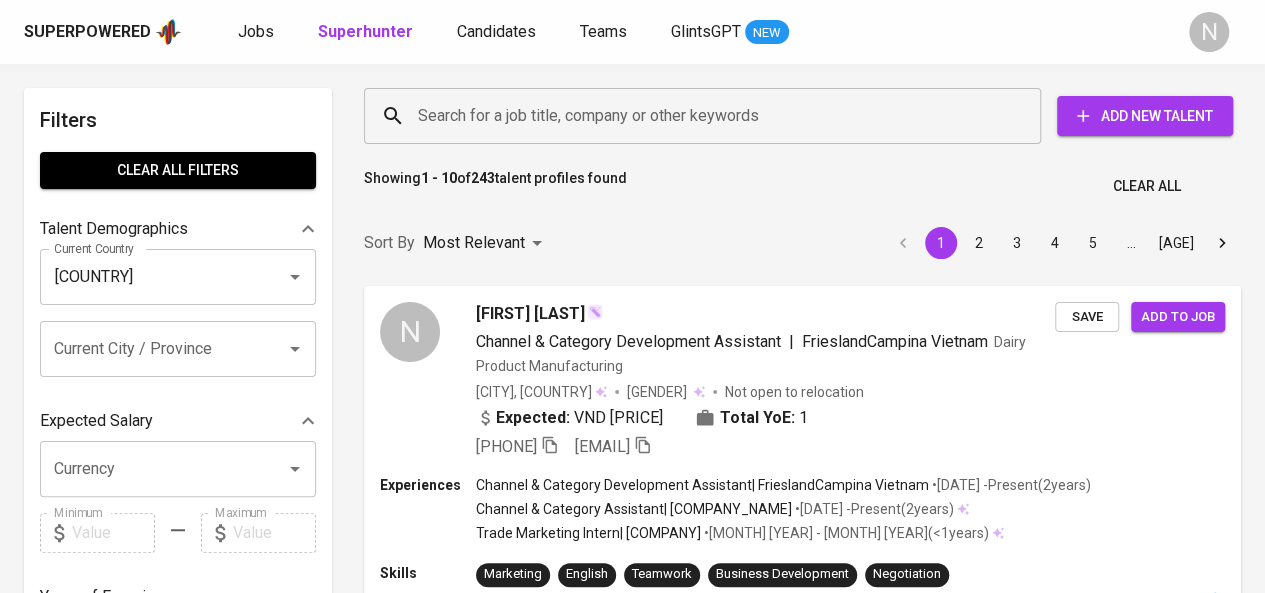 click on "Current City / Province" at bounding box center (150, 349) 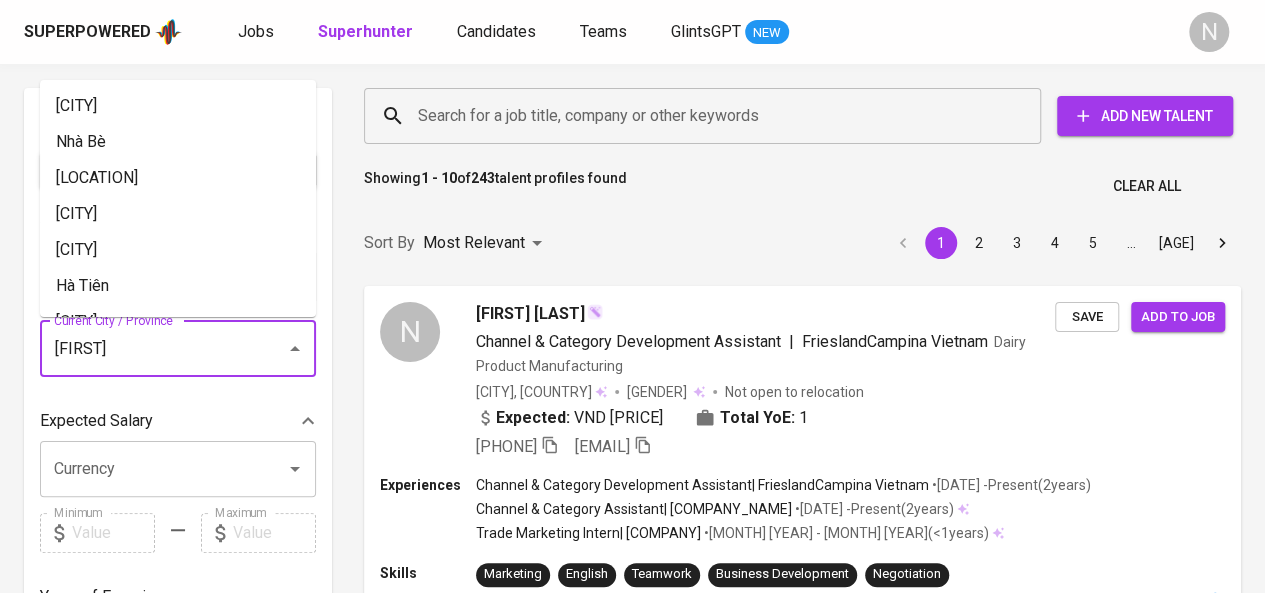 click on "[FIRST]" at bounding box center [150, 349] 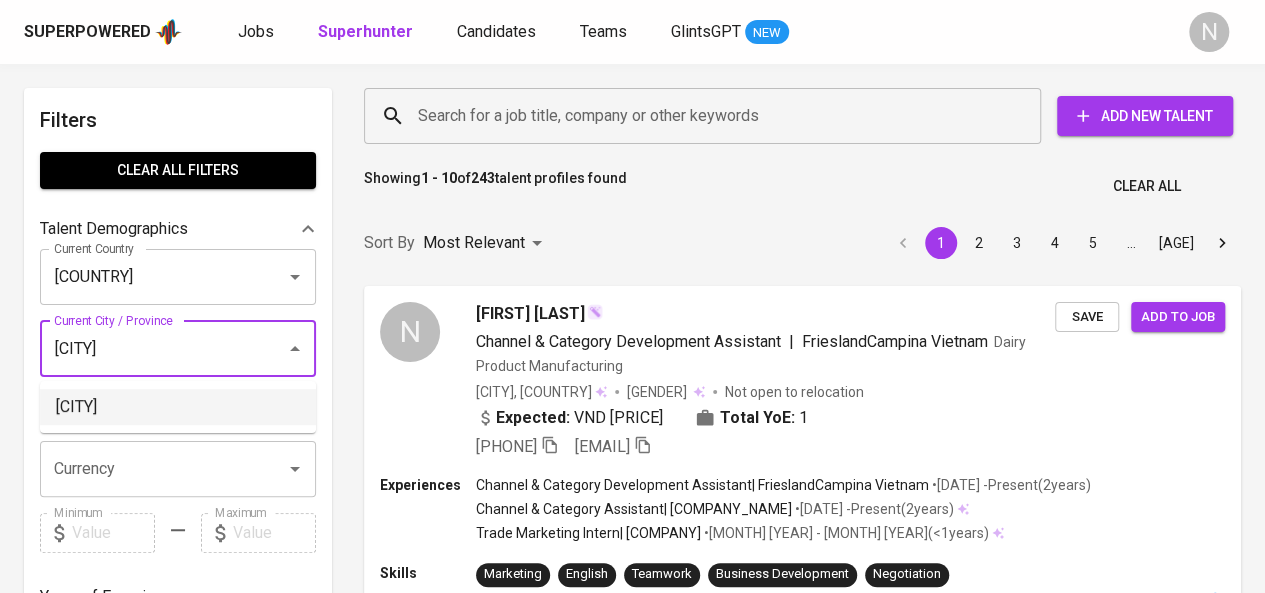click on "[CITY]" at bounding box center (178, 407) 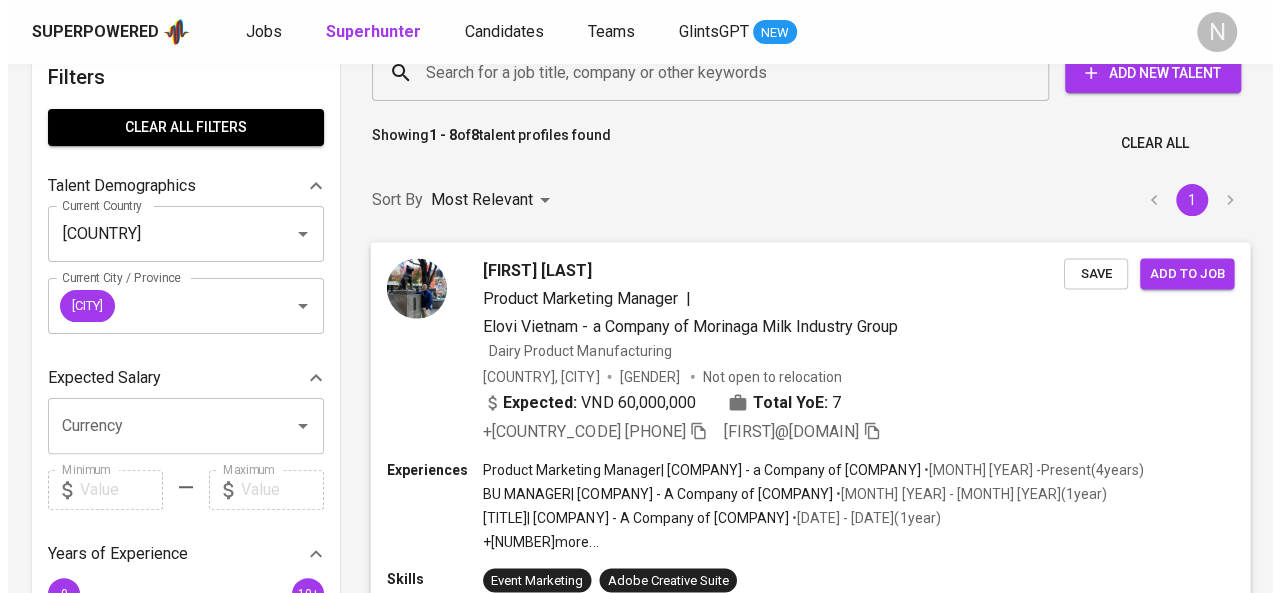 scroll, scrollTop: 150, scrollLeft: 0, axis: vertical 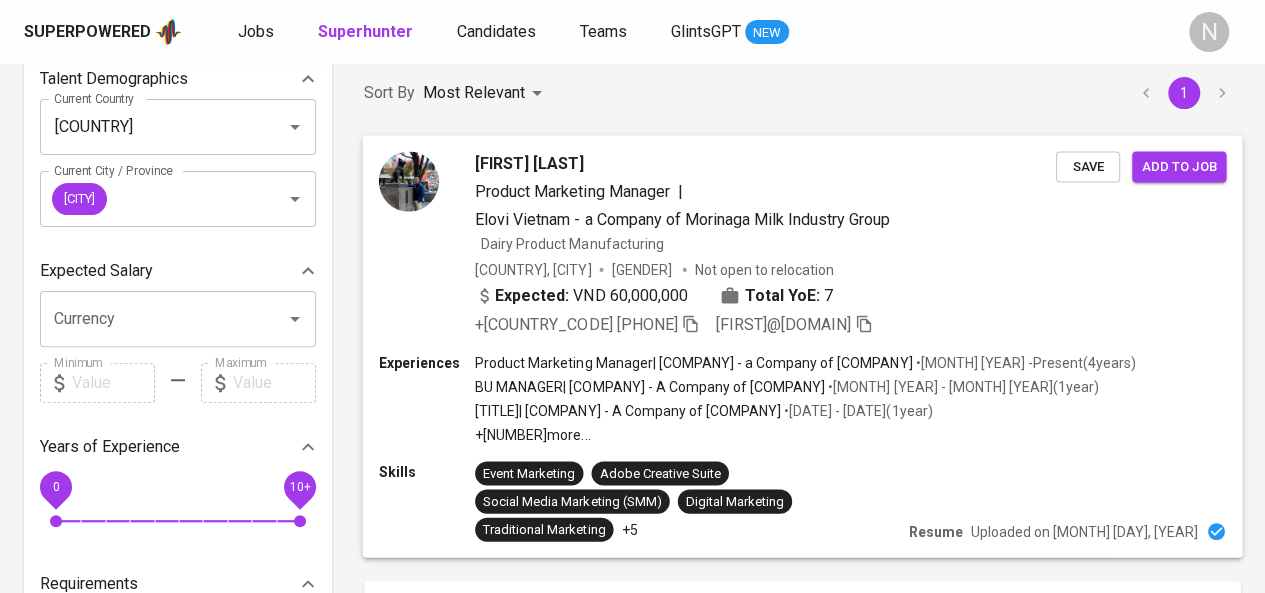 click on "[FIRST] [LAST] Product Marketing Manager | Elovi Vietnam - a Company of Morinaga Milk Industry Group Dairy Product Manufacturing Vietnam, [CITY] Male   Not open to relocation Expected:   VND 60,000,000 Total YoE:   7 +[PHONE]   [EMAIL]   Save Add to job" at bounding box center [803, 244] 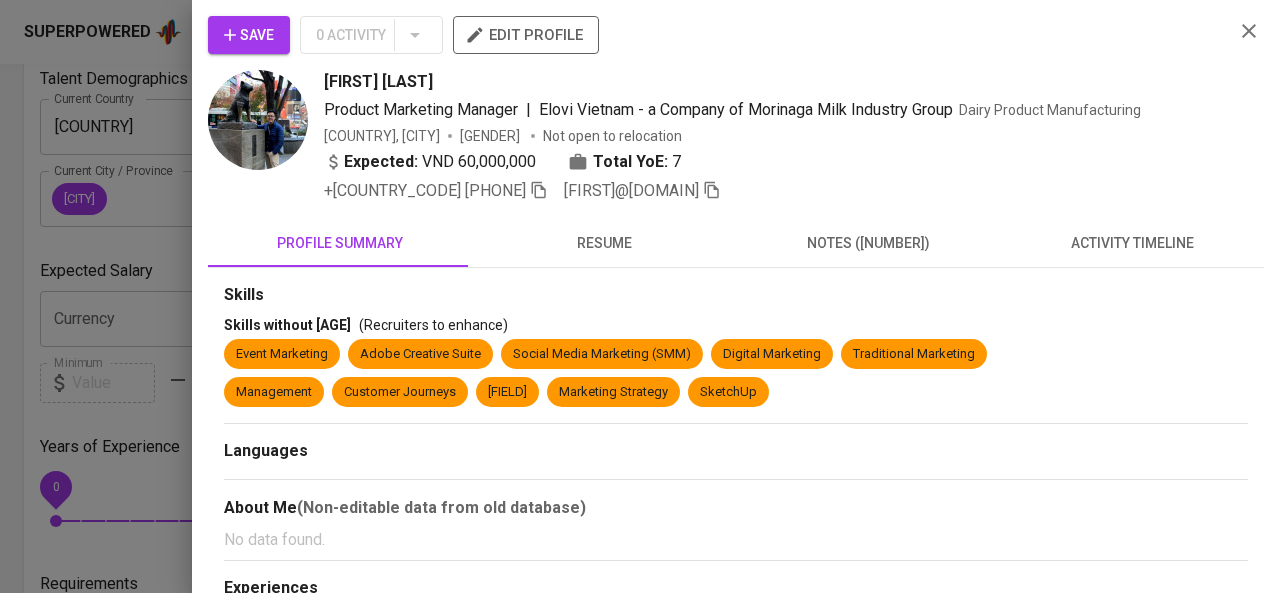 click on "resume" at bounding box center (340, 243) 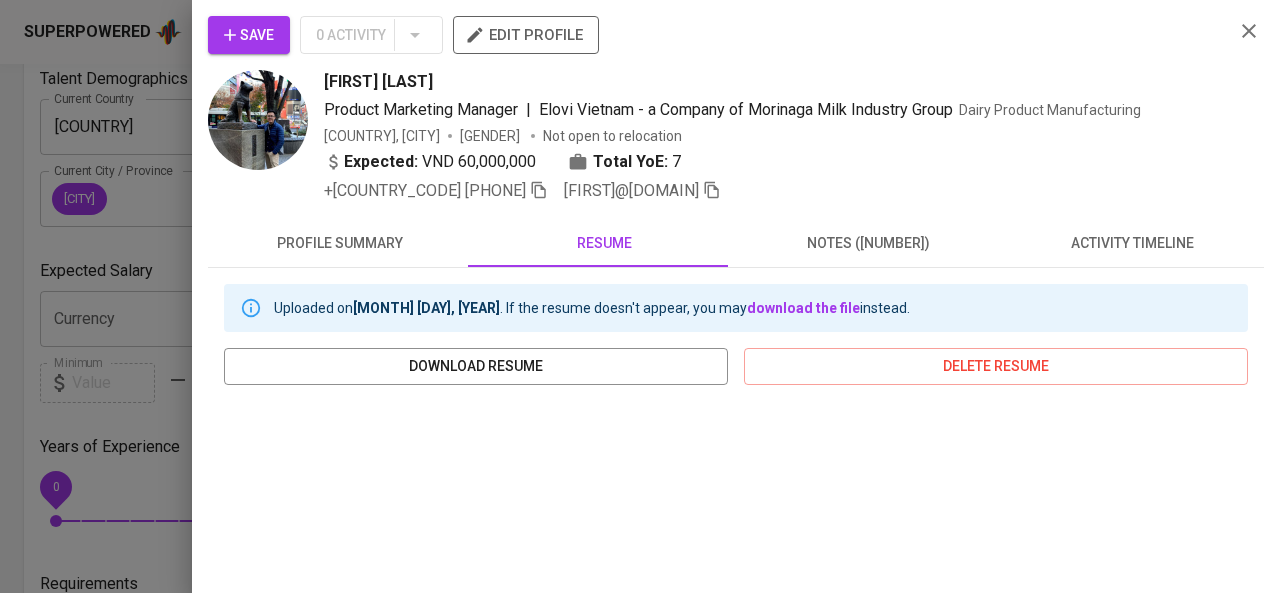 scroll, scrollTop: 283, scrollLeft: 0, axis: vertical 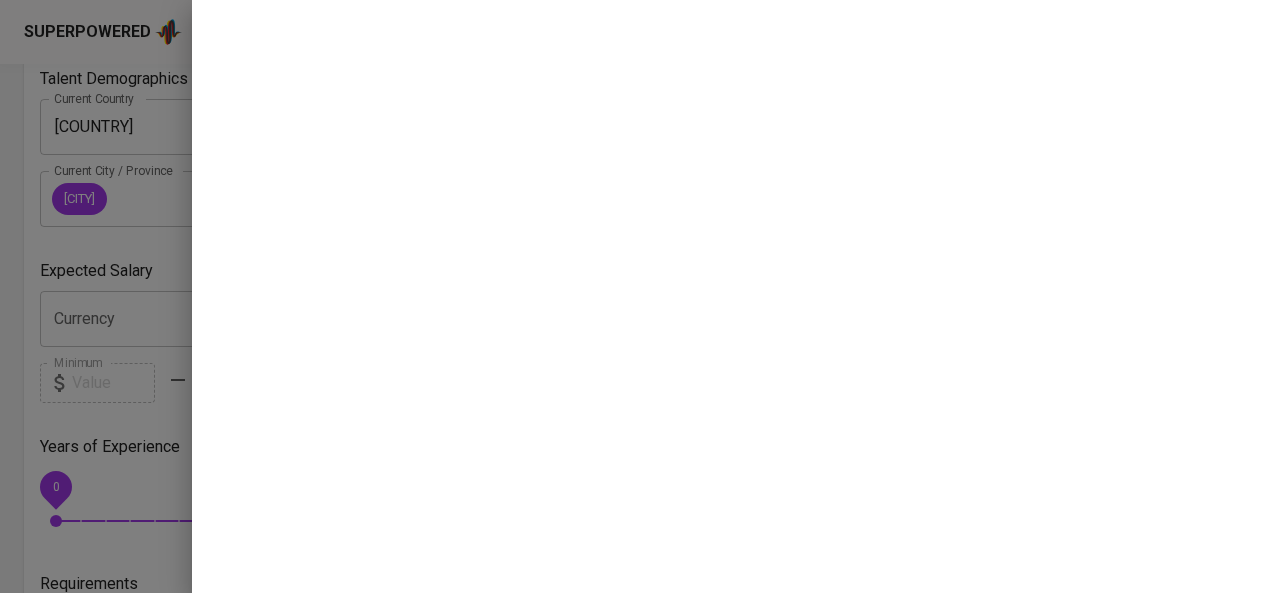 click at bounding box center [640, 296] 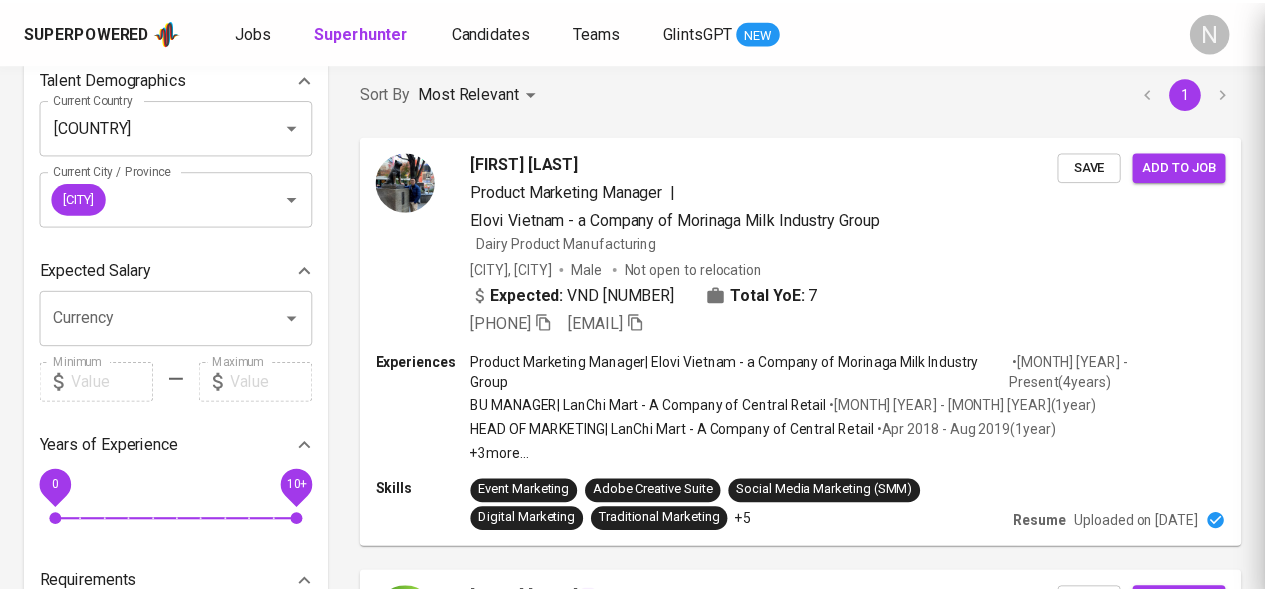 scroll, scrollTop: 0, scrollLeft: 0, axis: both 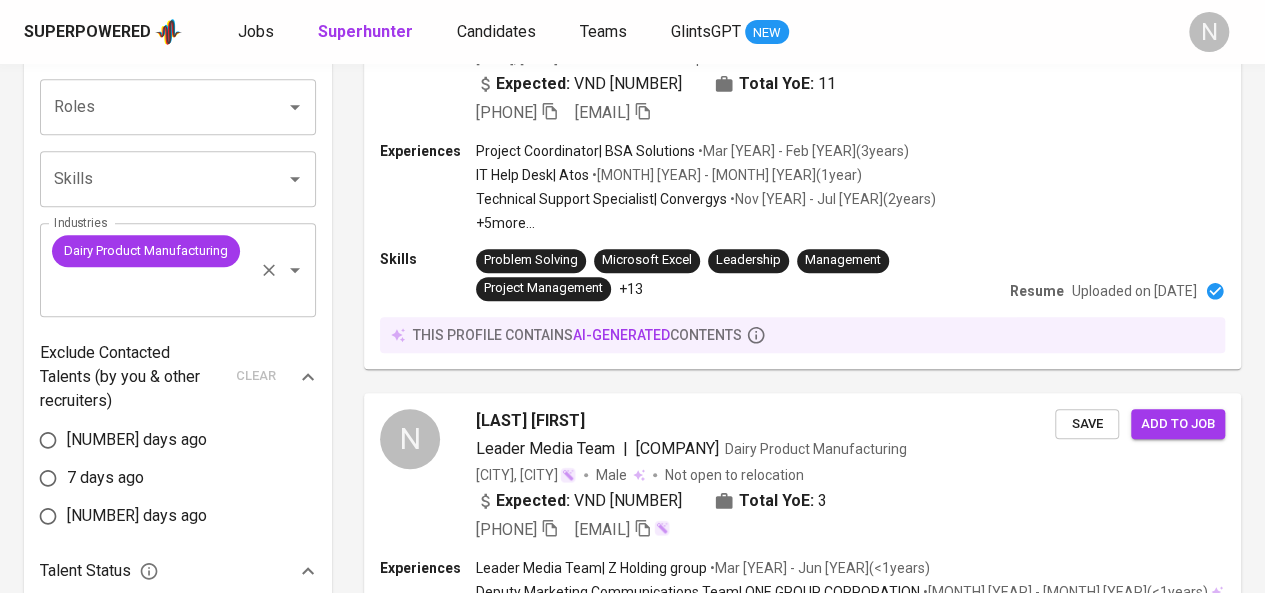 click on "Industries" at bounding box center [150, 289] 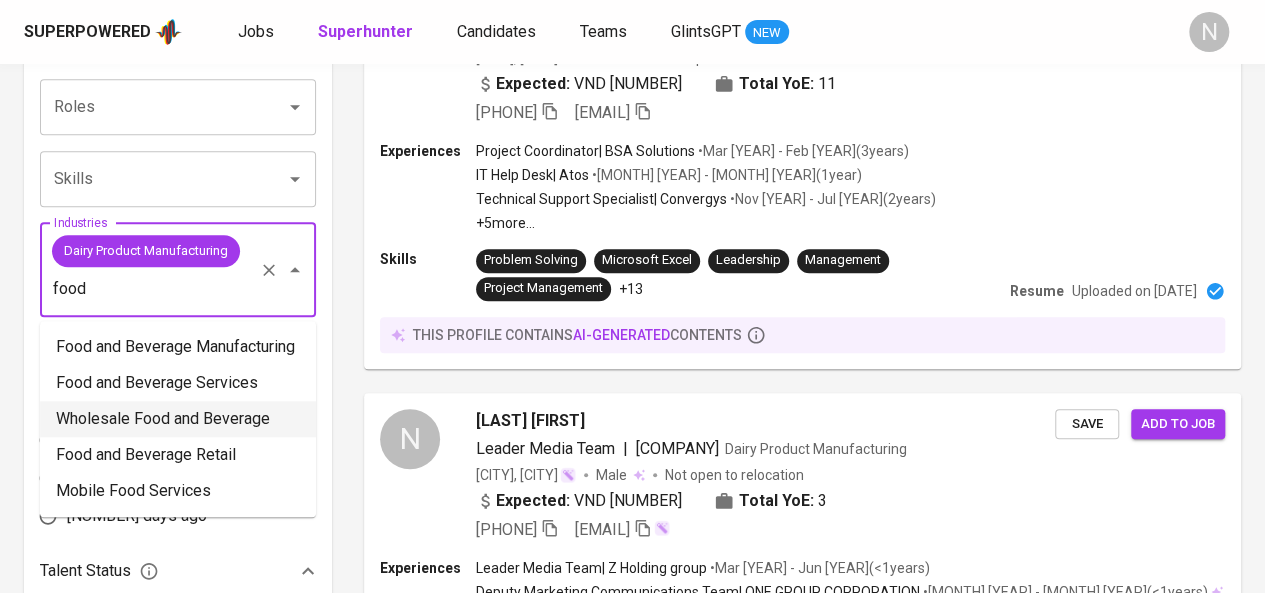click on "Wholesale Food and Beverage" at bounding box center [178, 419] 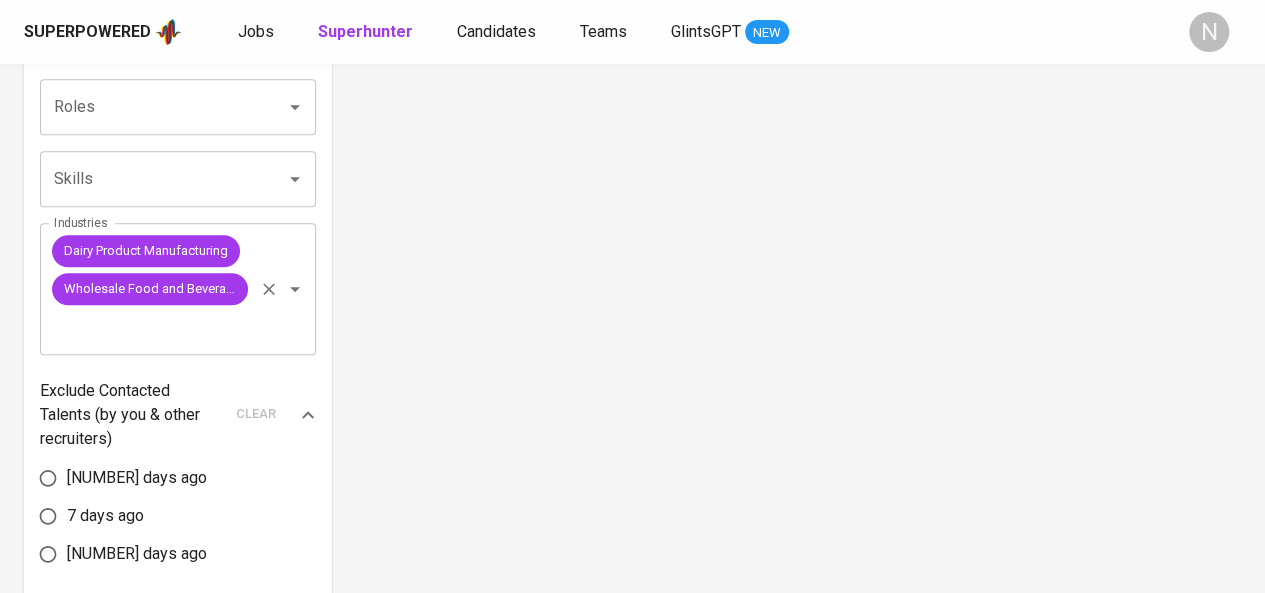click on "Industries" at bounding box center (150, 327) 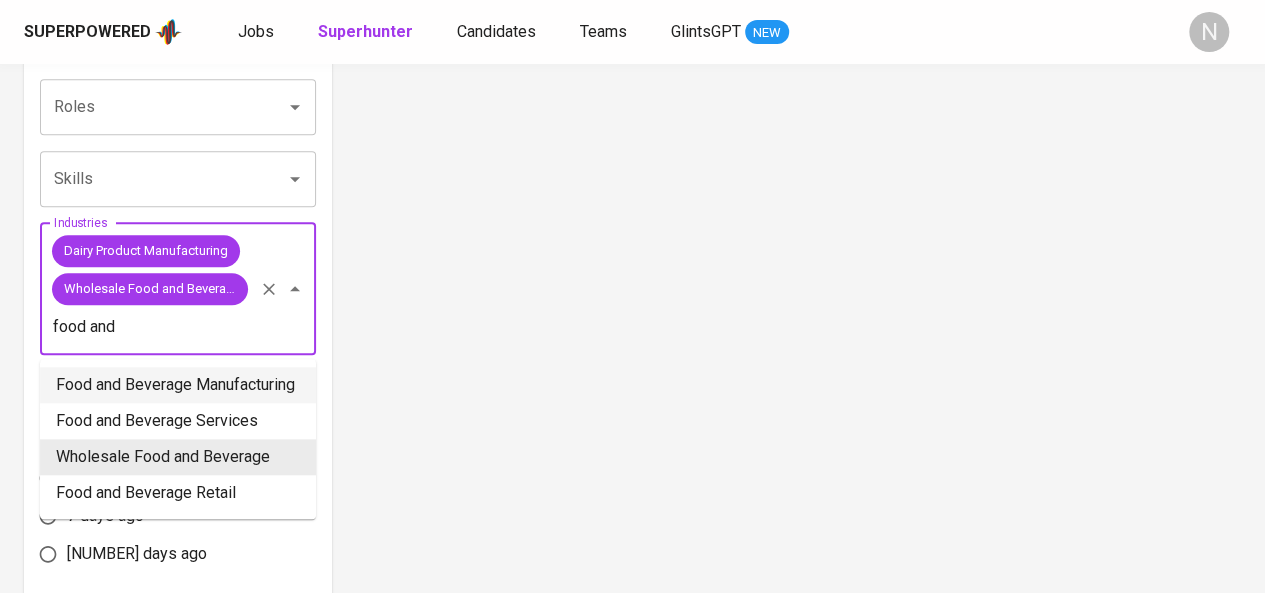 click on "Food and Beverage Manufacturing" at bounding box center (178, 385) 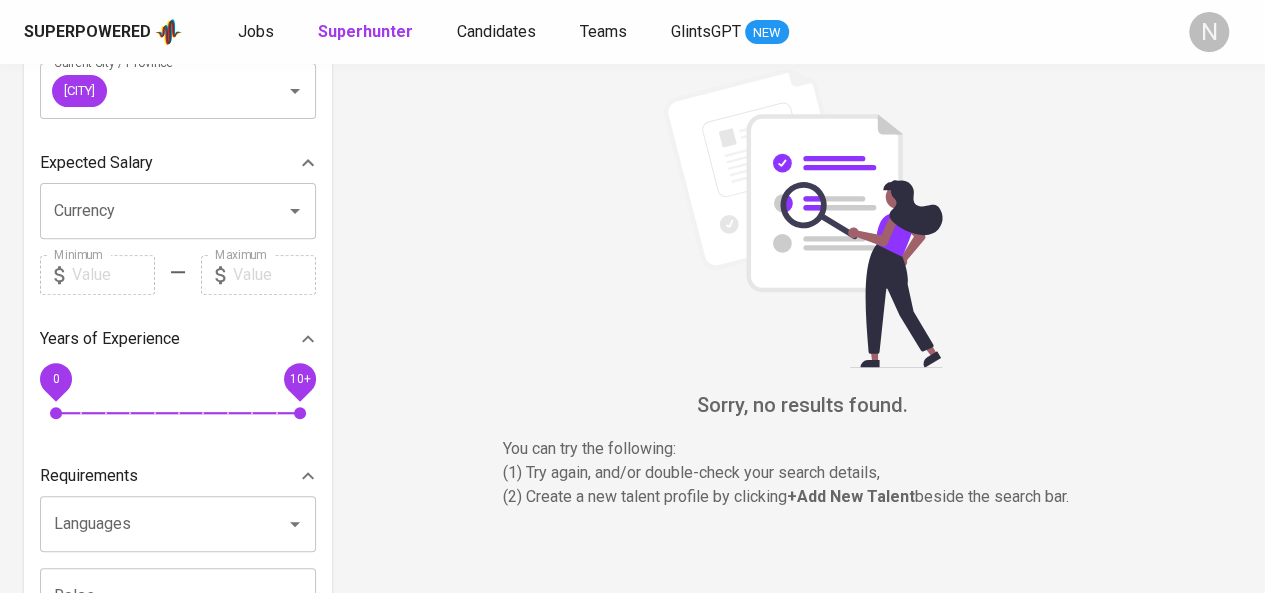 scroll, scrollTop: 166, scrollLeft: 0, axis: vertical 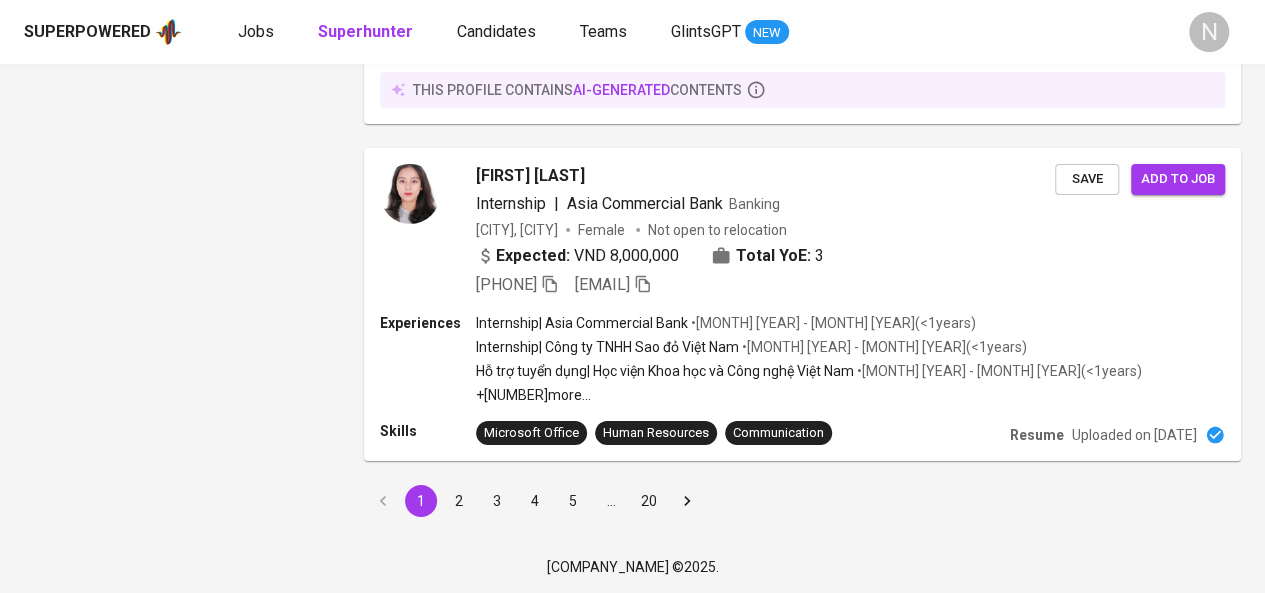 click on "2" at bounding box center [459, 501] 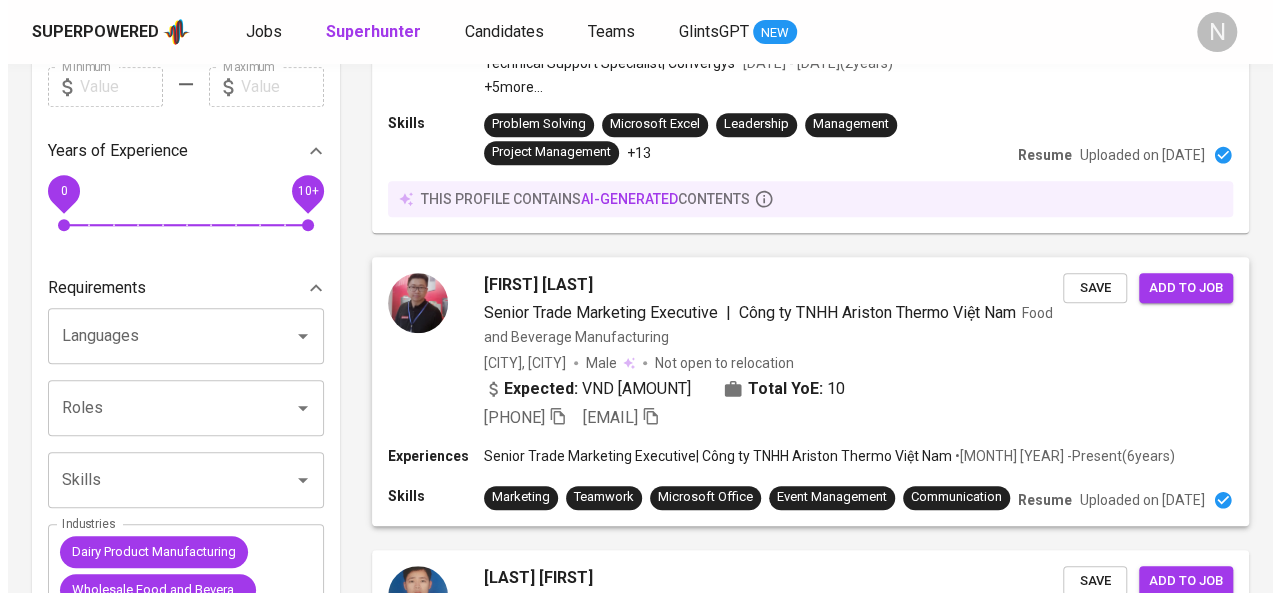 scroll, scrollTop: 450, scrollLeft: 0, axis: vertical 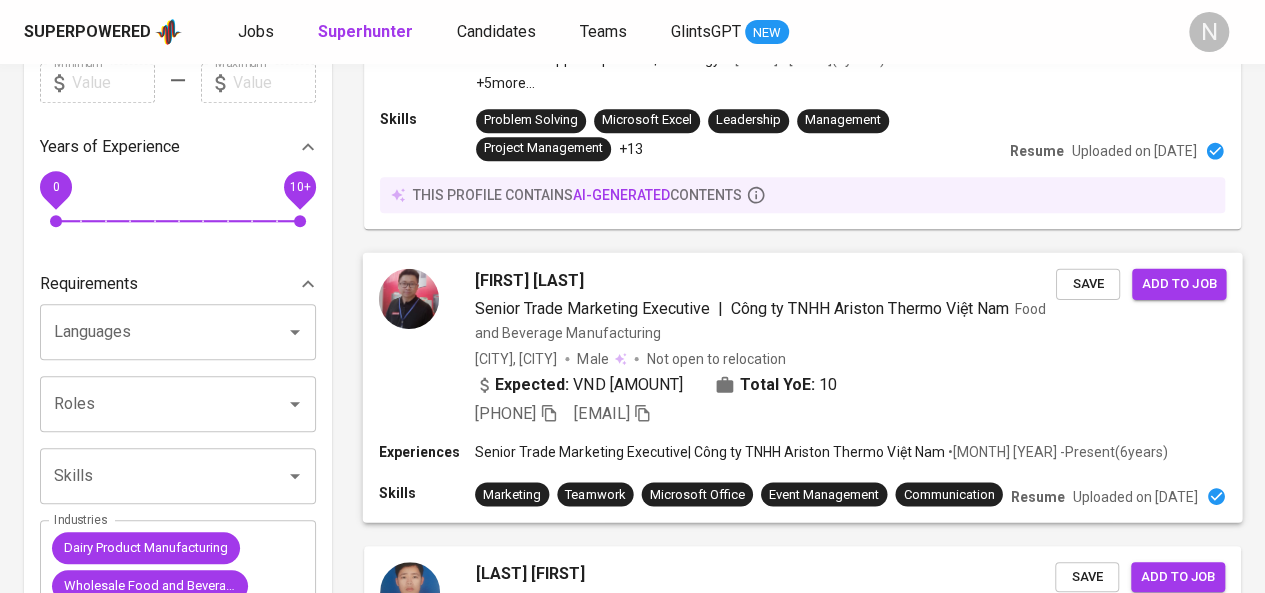 click on "[FIRST] [LAST]" at bounding box center [529, 280] 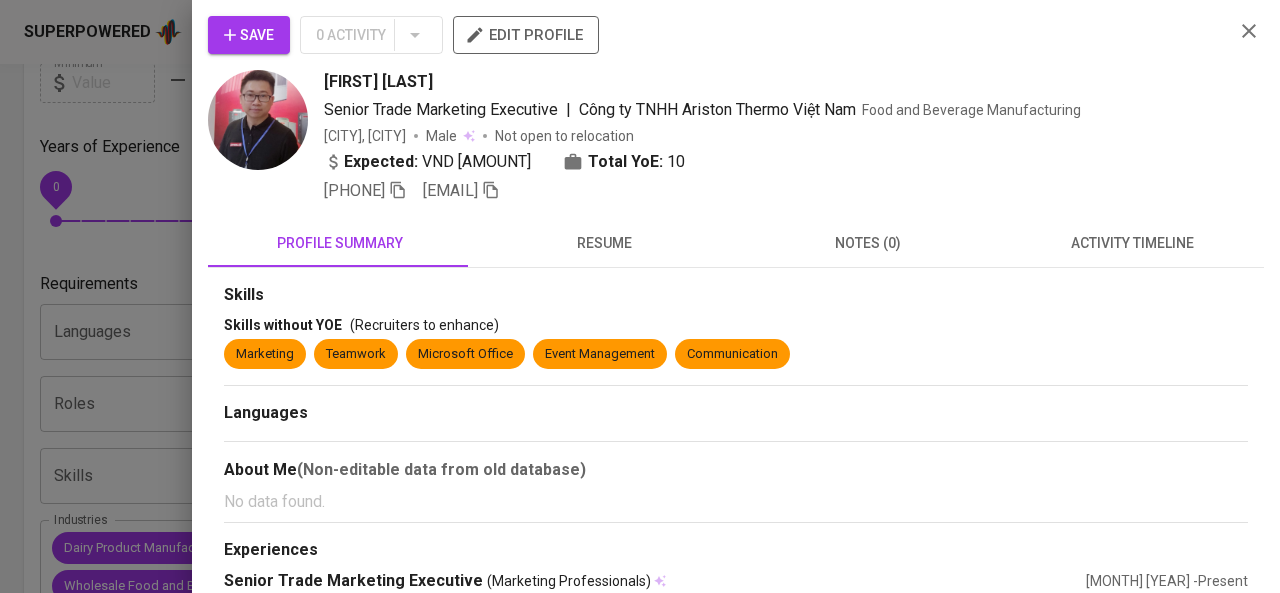 click on "resume" at bounding box center [340, 243] 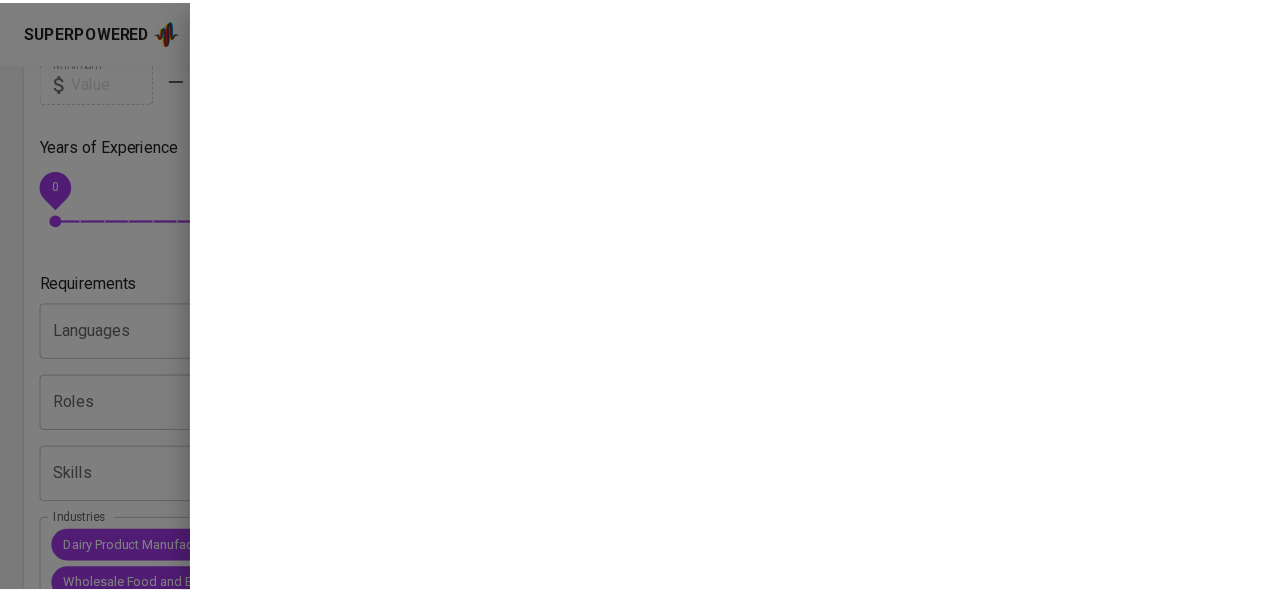 scroll, scrollTop: 437, scrollLeft: 0, axis: vertical 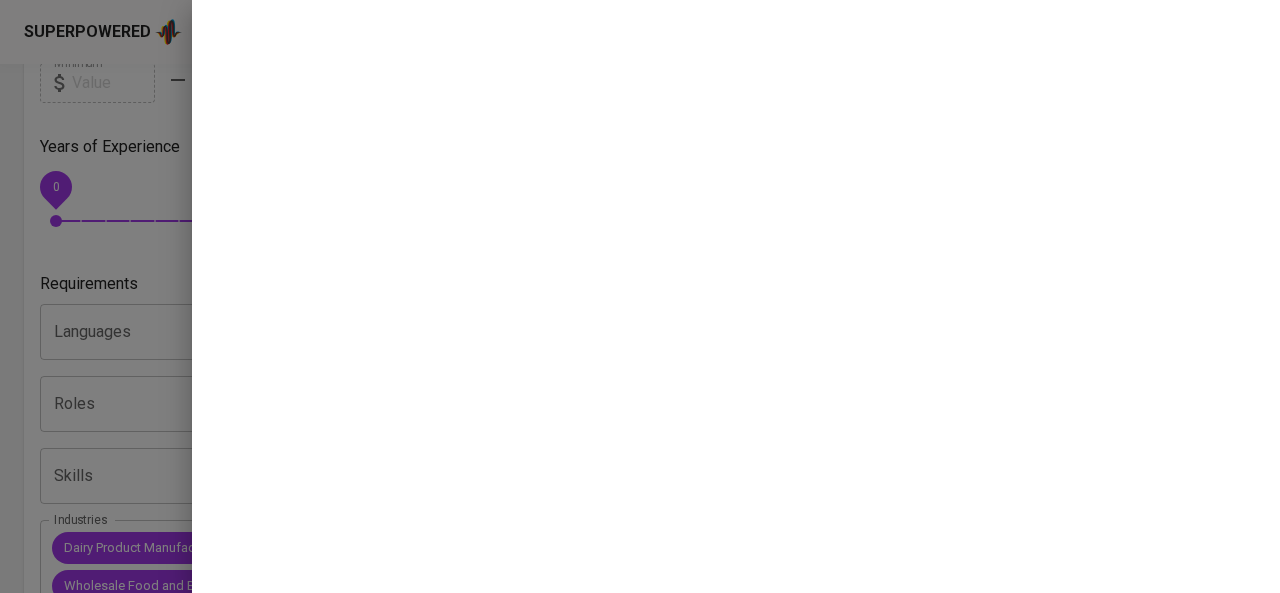 click at bounding box center [640, 296] 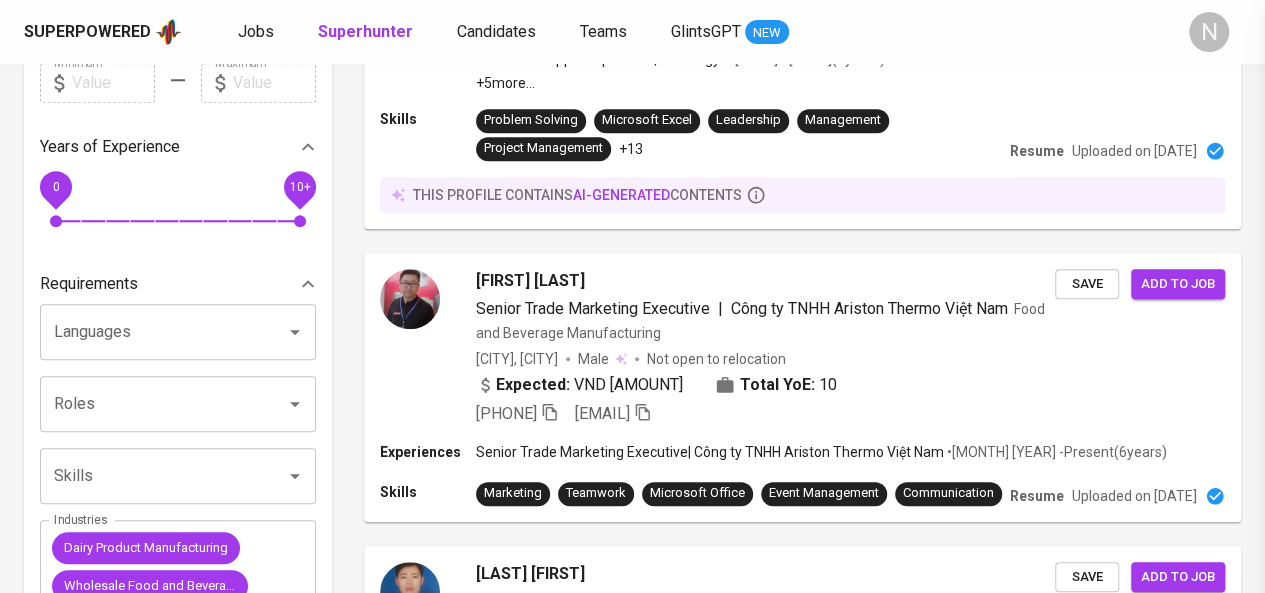 scroll, scrollTop: 0, scrollLeft: 0, axis: both 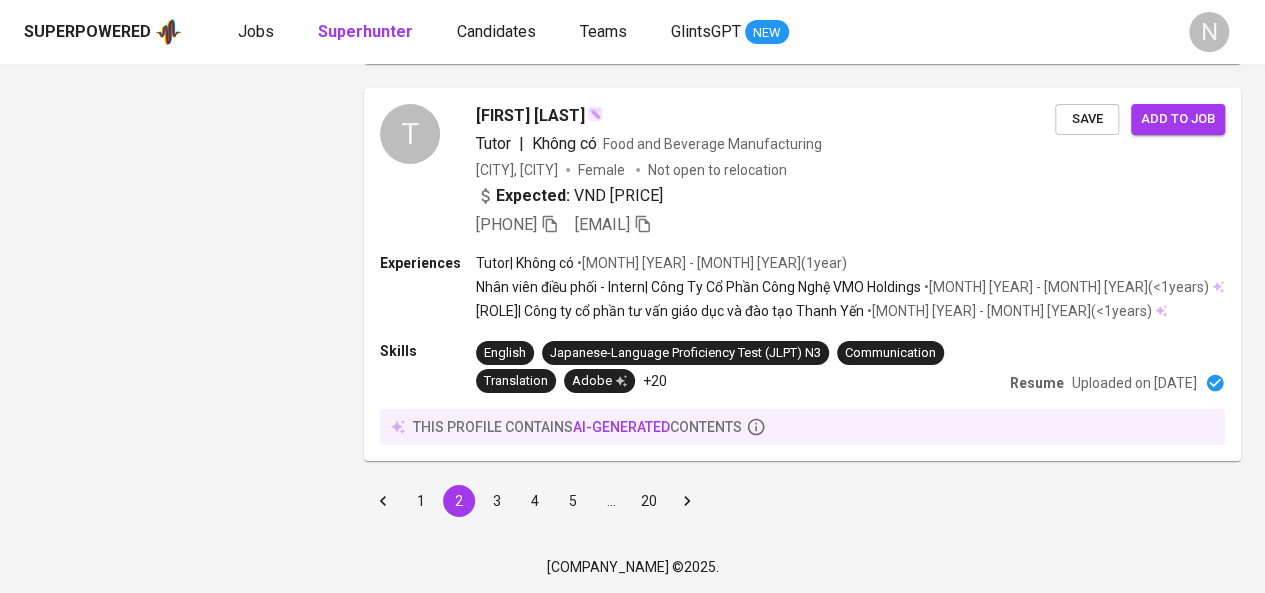 click on "3" at bounding box center (497, 501) 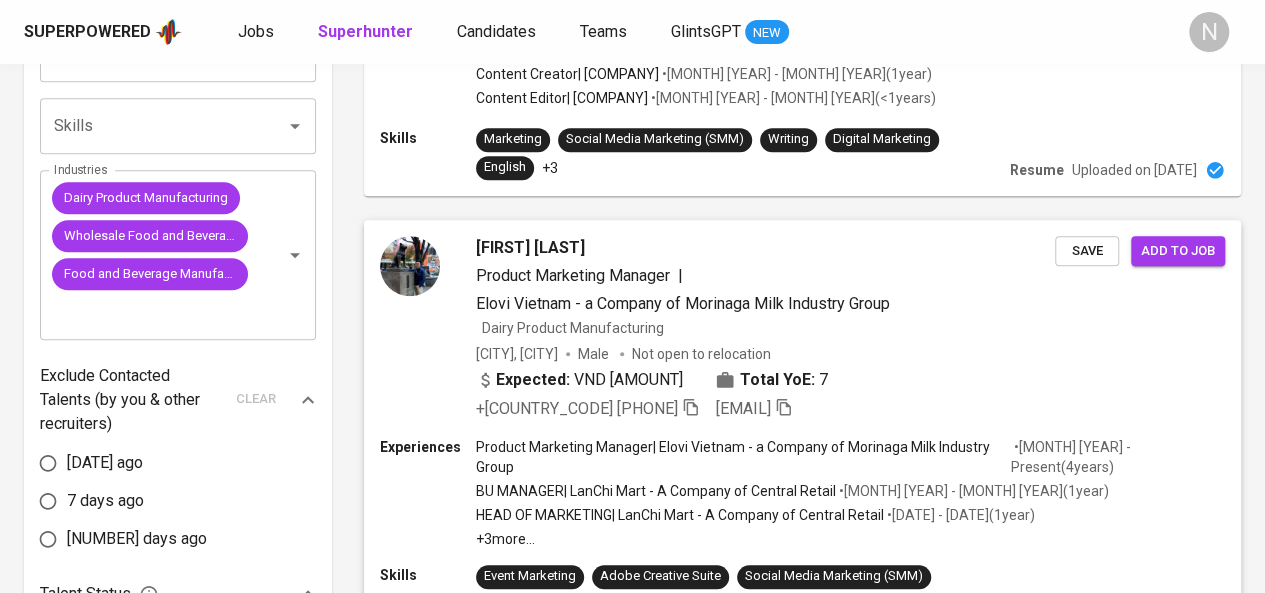 scroll, scrollTop: 866, scrollLeft: 0, axis: vertical 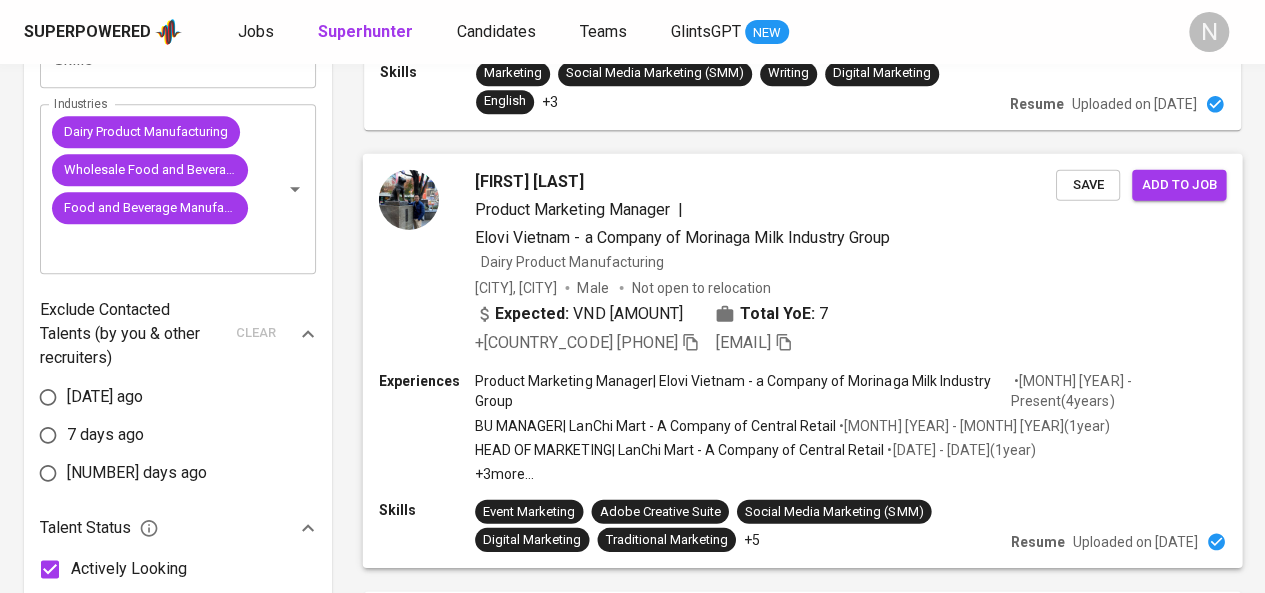 click on "[FIRST] [LAST]" at bounding box center [529, 181] 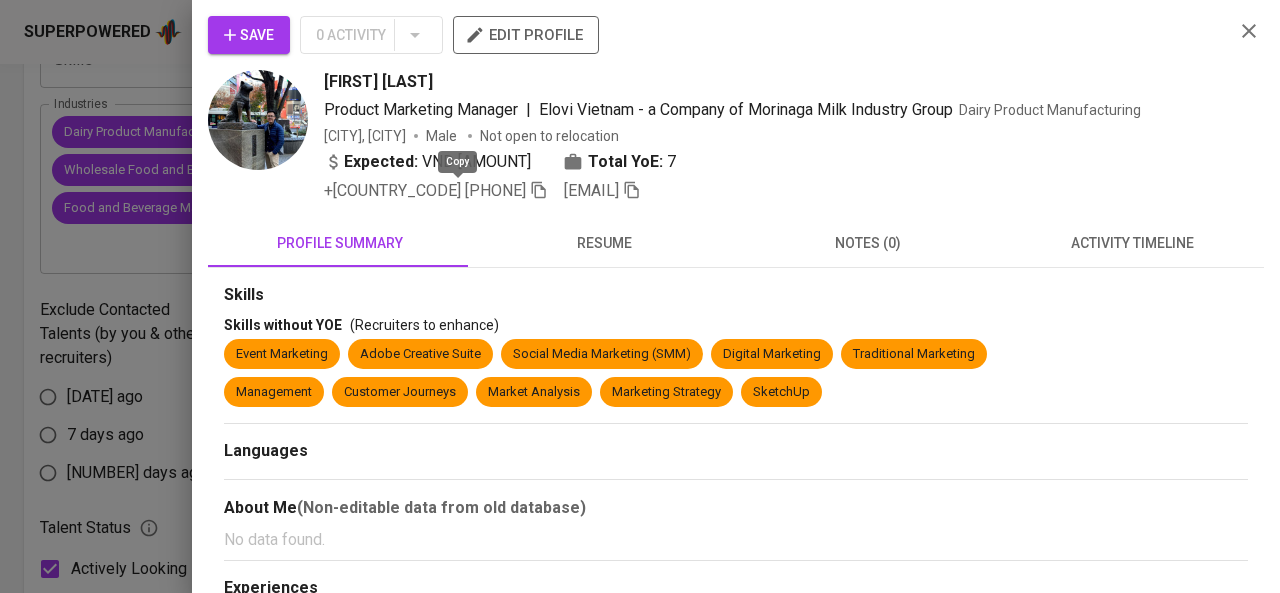click at bounding box center [539, 190] 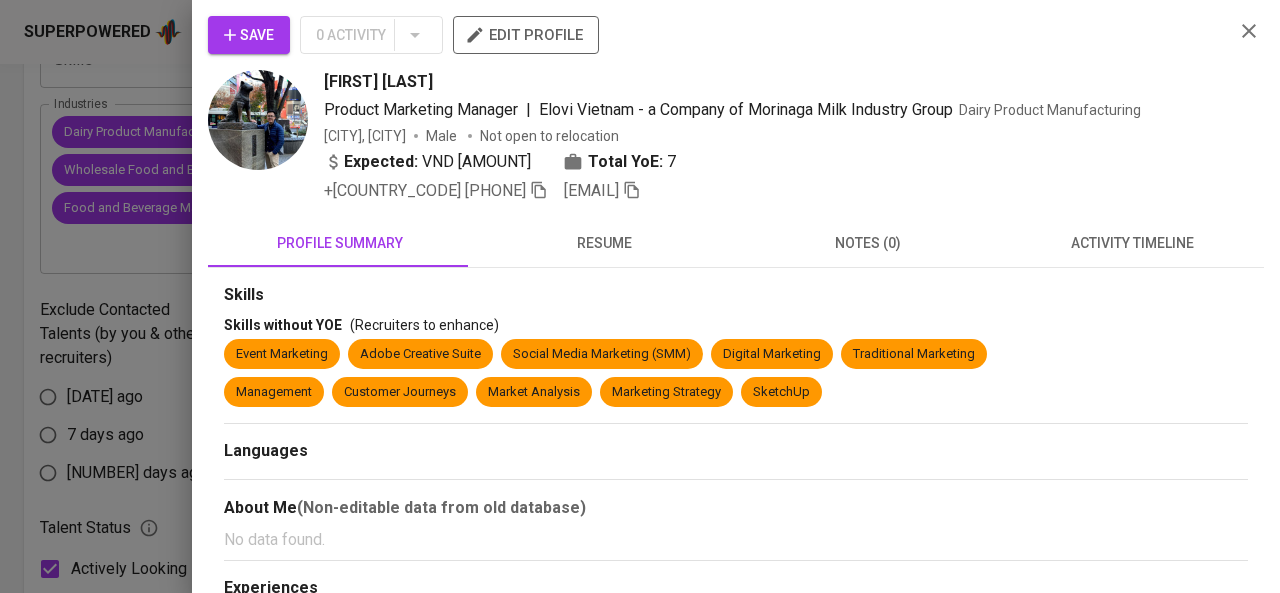 click at bounding box center (640, 296) 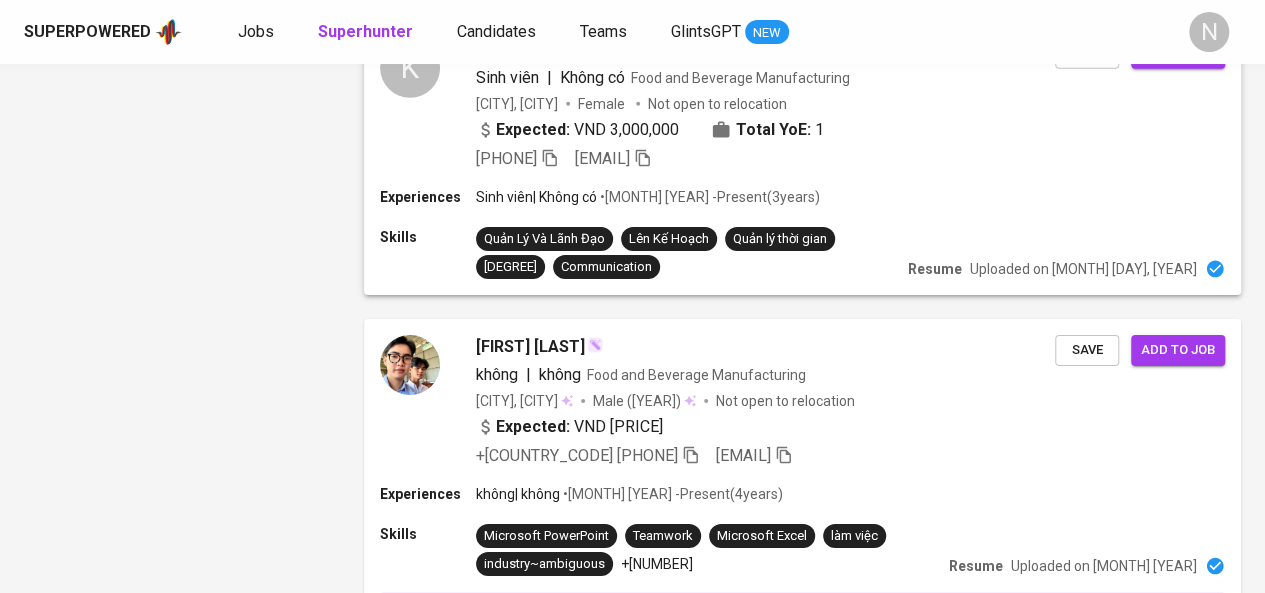 scroll, scrollTop: 3283, scrollLeft: 0, axis: vertical 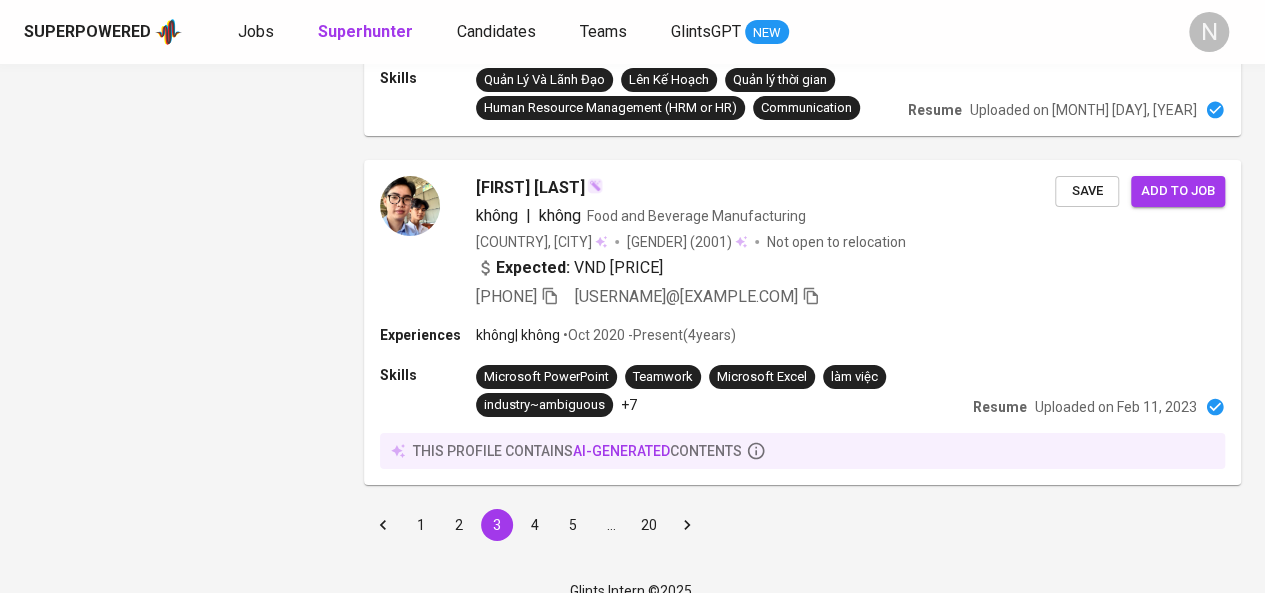 click on "4" at bounding box center (535, 525) 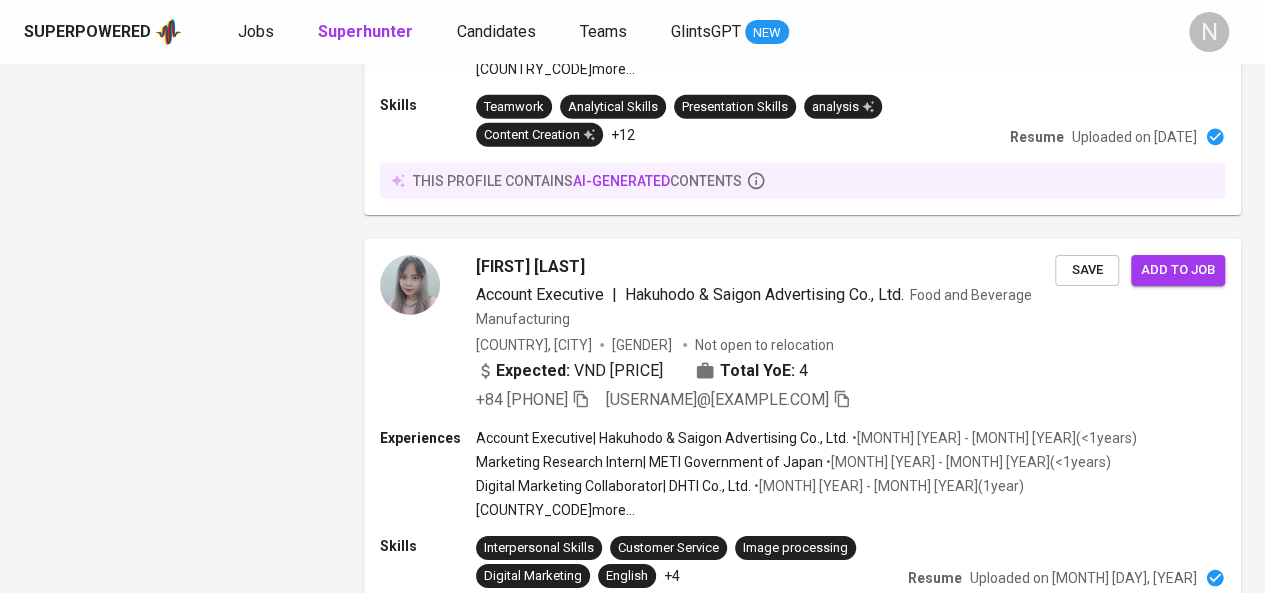 scroll, scrollTop: 3251, scrollLeft: 0, axis: vertical 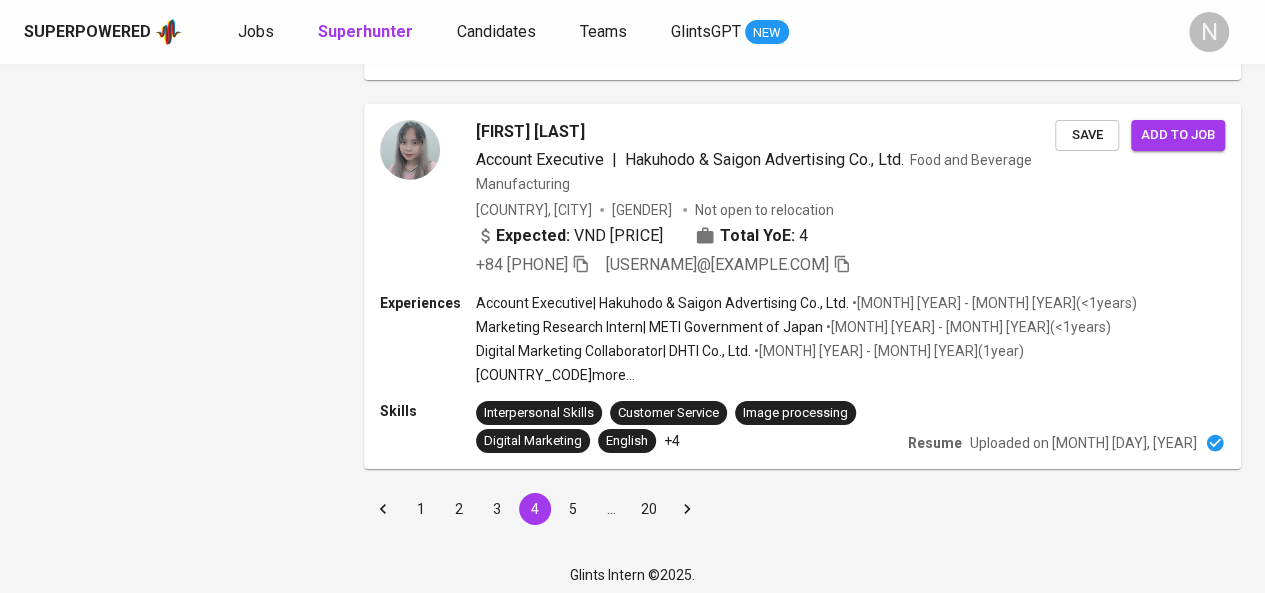click on "3" at bounding box center [497, 509] 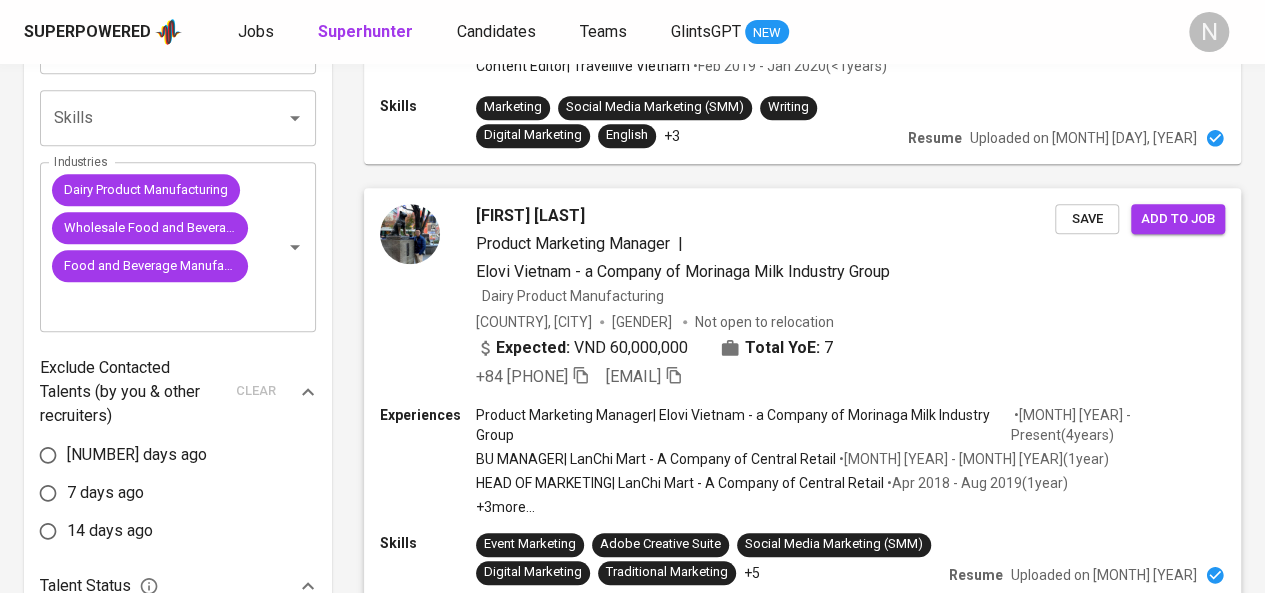 scroll, scrollTop: 983, scrollLeft: 0, axis: vertical 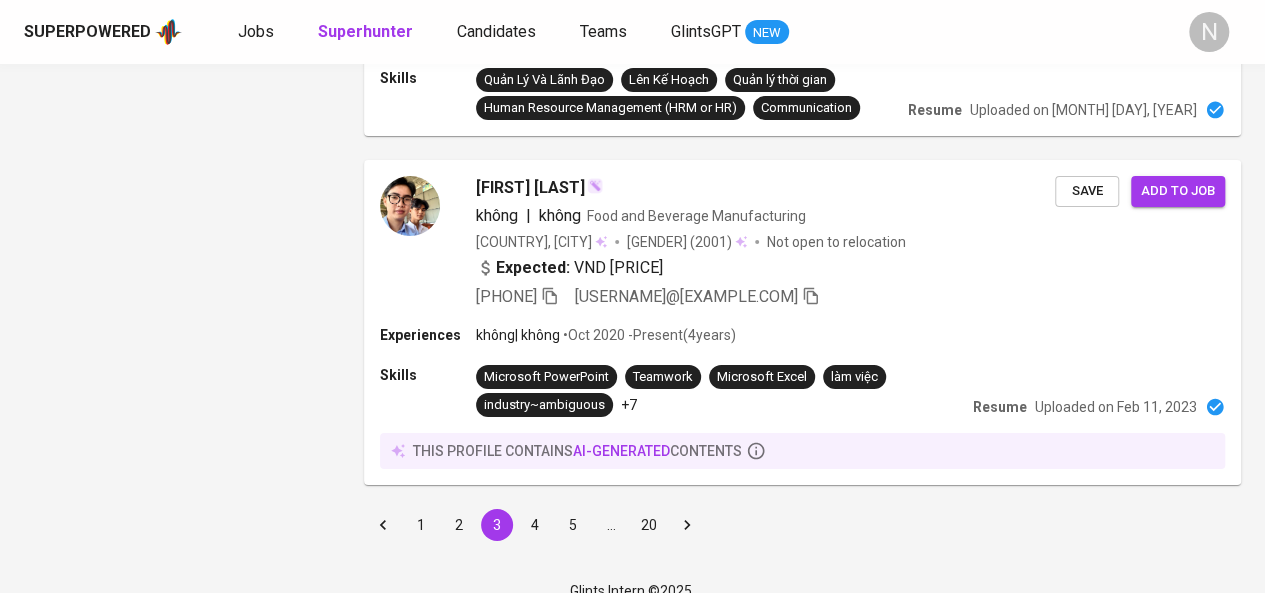 click on "4" at bounding box center (535, 525) 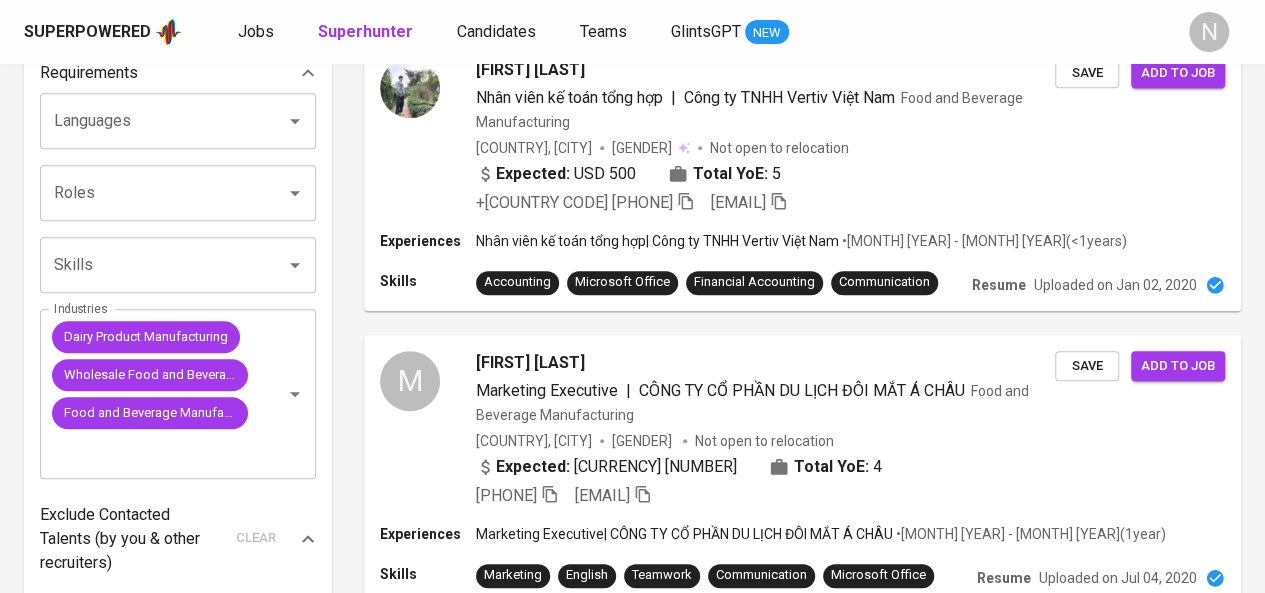 scroll, scrollTop: 683, scrollLeft: 0, axis: vertical 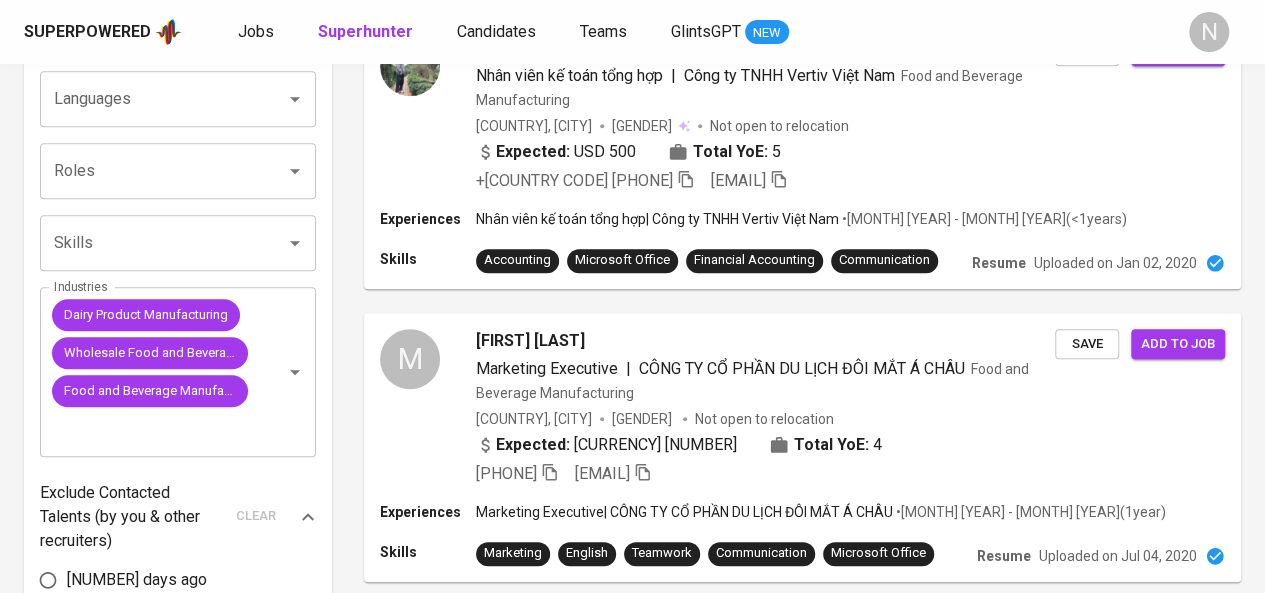 click on "Requirements
Filters Clear All filters Talent Demographics Current Country [COUNTRY] Current Country Current City / Province [CITY] Current City / Province Expected Salary Currency [CURRENCY] Minimum [CURRENCY] Minimum Maximum [CURRENCY] Maximum Years of Experience 0 10+ Requirements Languages Languages Roles Roles Skills Skills Industries Dairy Product Manufacturing Wholesale Food and Beverage Food and Beverage Manufacturing Industries Exclude Contacted Talents (by you & other recruiters) clear 3 days ago 7 days ago 14 days ago Talent Status Actively Looking Open to Opportunities Not Open to Opportunities Gender Male Female Talent Profile Contains Phone Number Resume Search for a job title, company or other keywords Search for a job title, company or other keywords Add New Talent Showing 31 - 40 of 191 talent profiles found Clear All Sort By Most Relevant MOST_RELEVANT 1 2 3 4 5 … 20 [FIRST] [LAST] Nhân Viên Order, Phục Vụ | Nhà Hàng Phở Thìn 35 [STREET] Food and Beverage Services [COUNTRY], [CITY] Female )" at bounding box center (632, 1249) 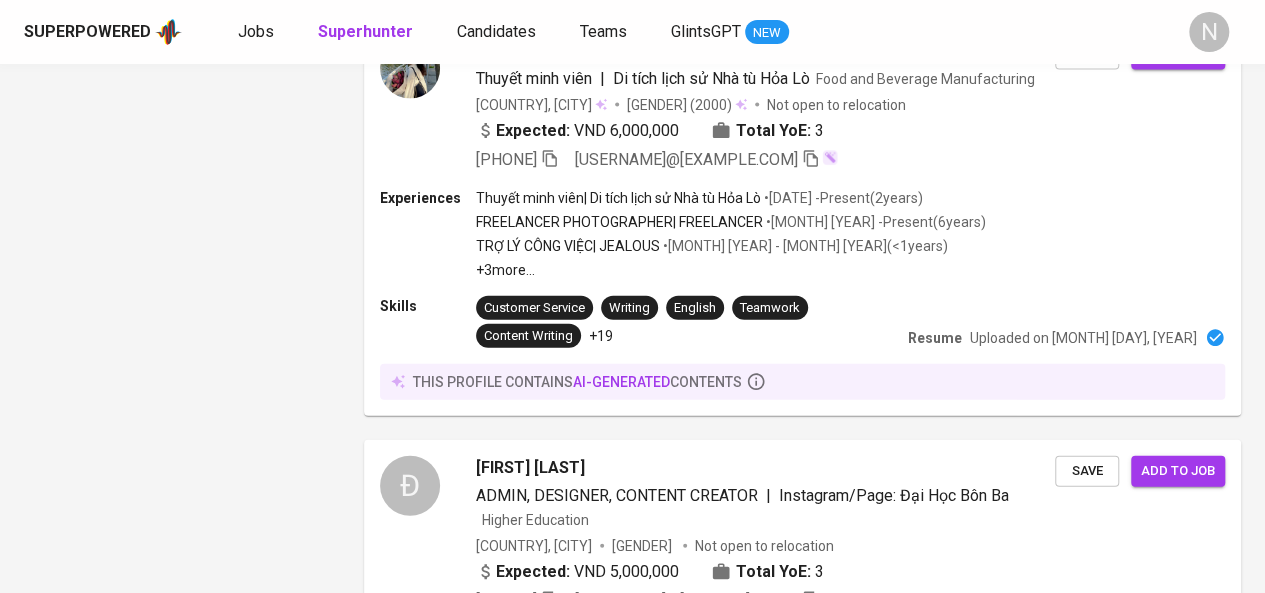 scroll, scrollTop: 3251, scrollLeft: 0, axis: vertical 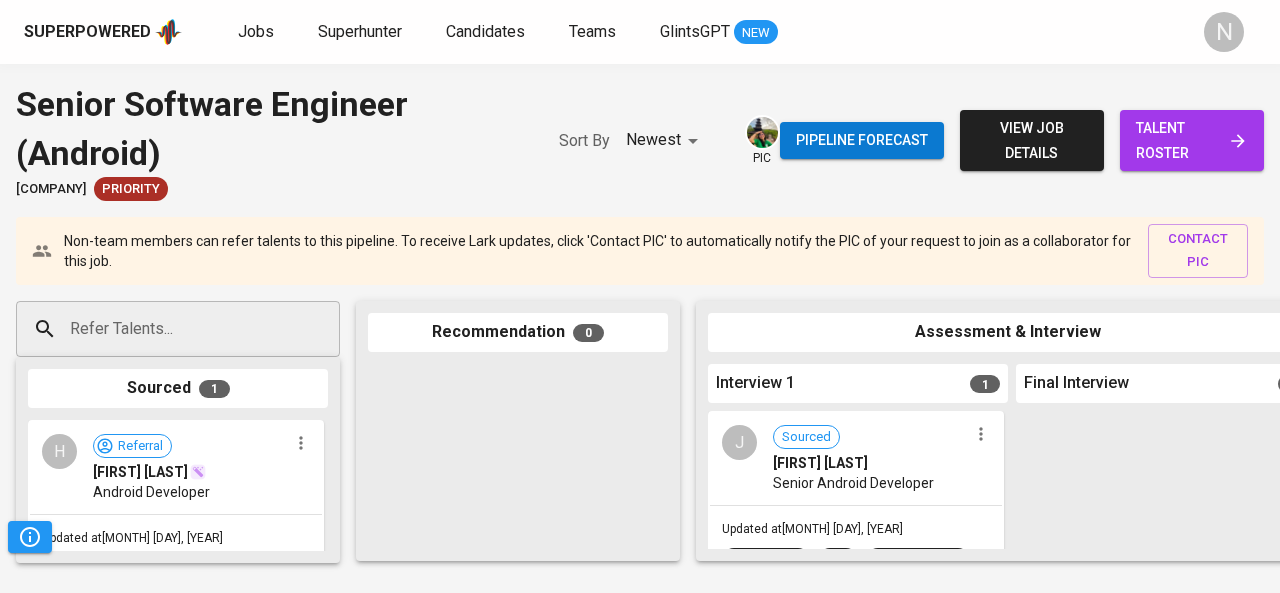 click on "talent roster" at bounding box center (1192, 140) 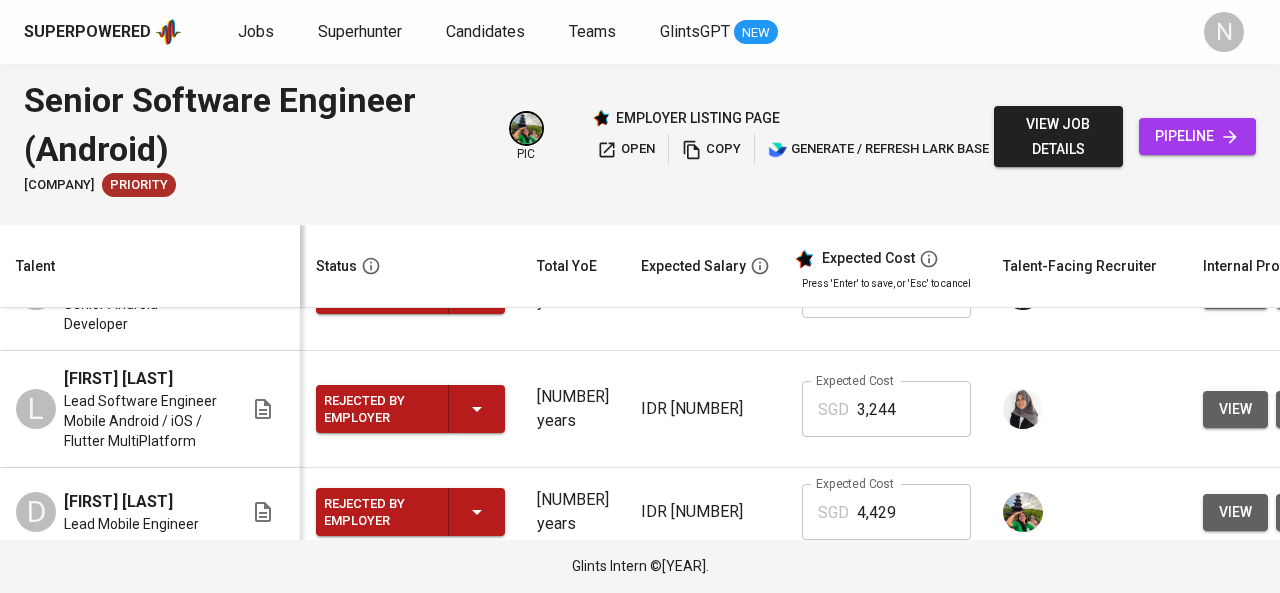 scroll, scrollTop: 552, scrollLeft: 0, axis: vertical 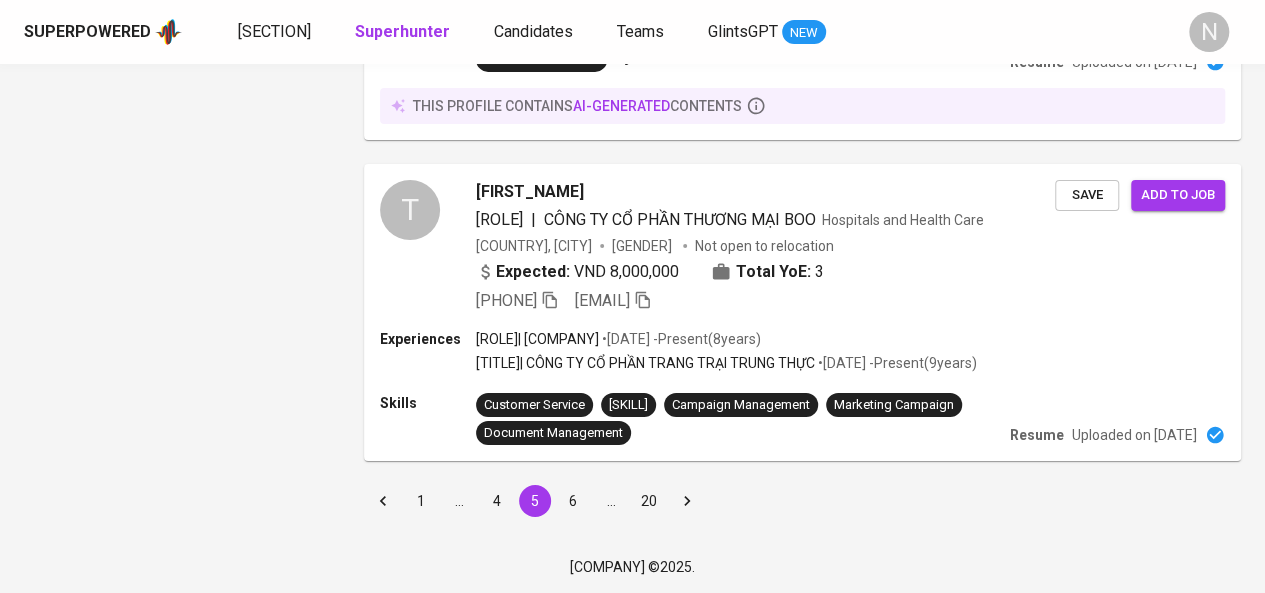 click on "6" at bounding box center [573, 501] 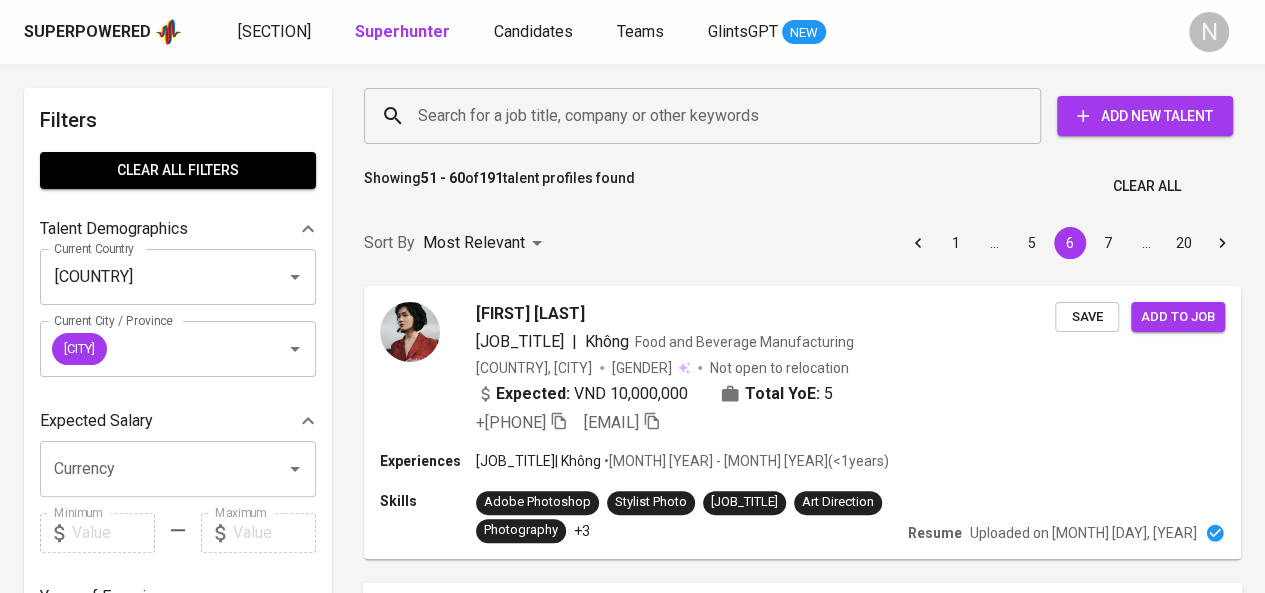 scroll, scrollTop: 100, scrollLeft: 0, axis: vertical 